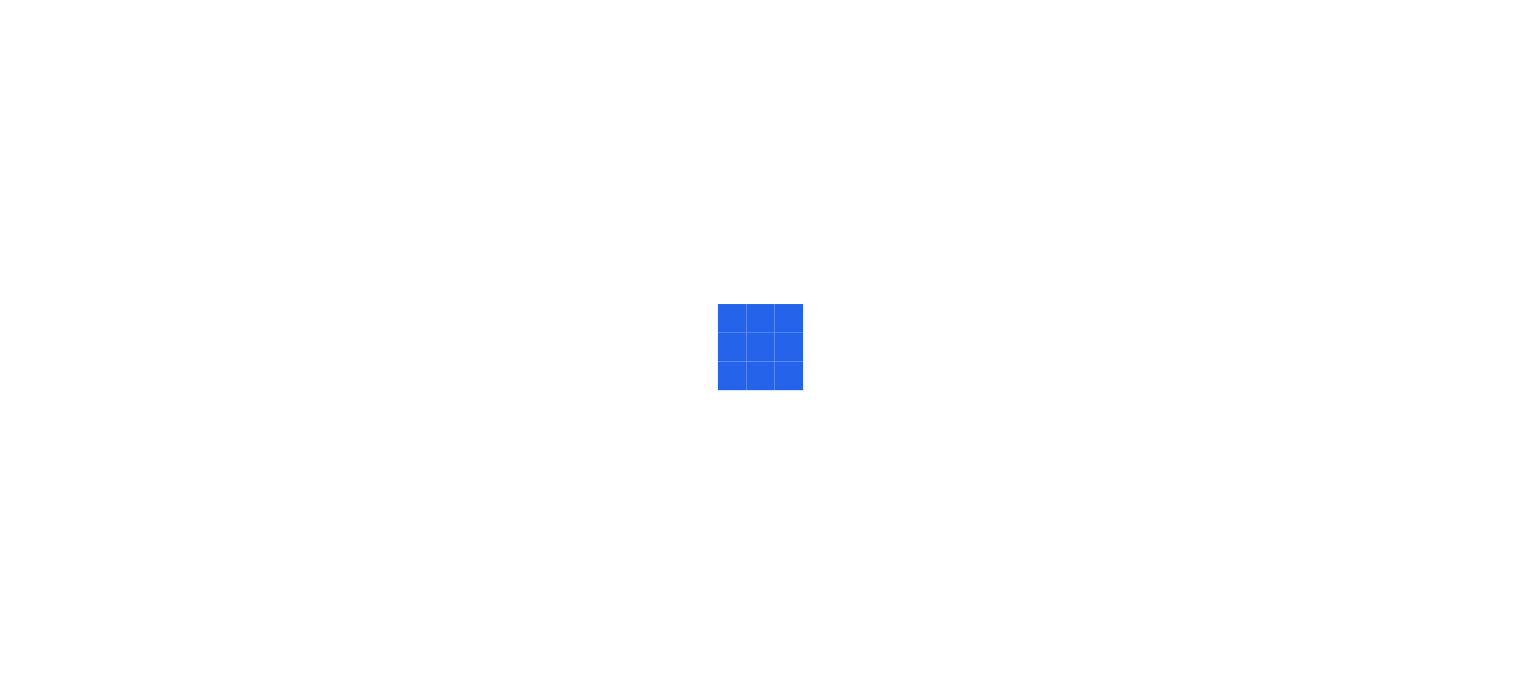 scroll, scrollTop: 0, scrollLeft: 0, axis: both 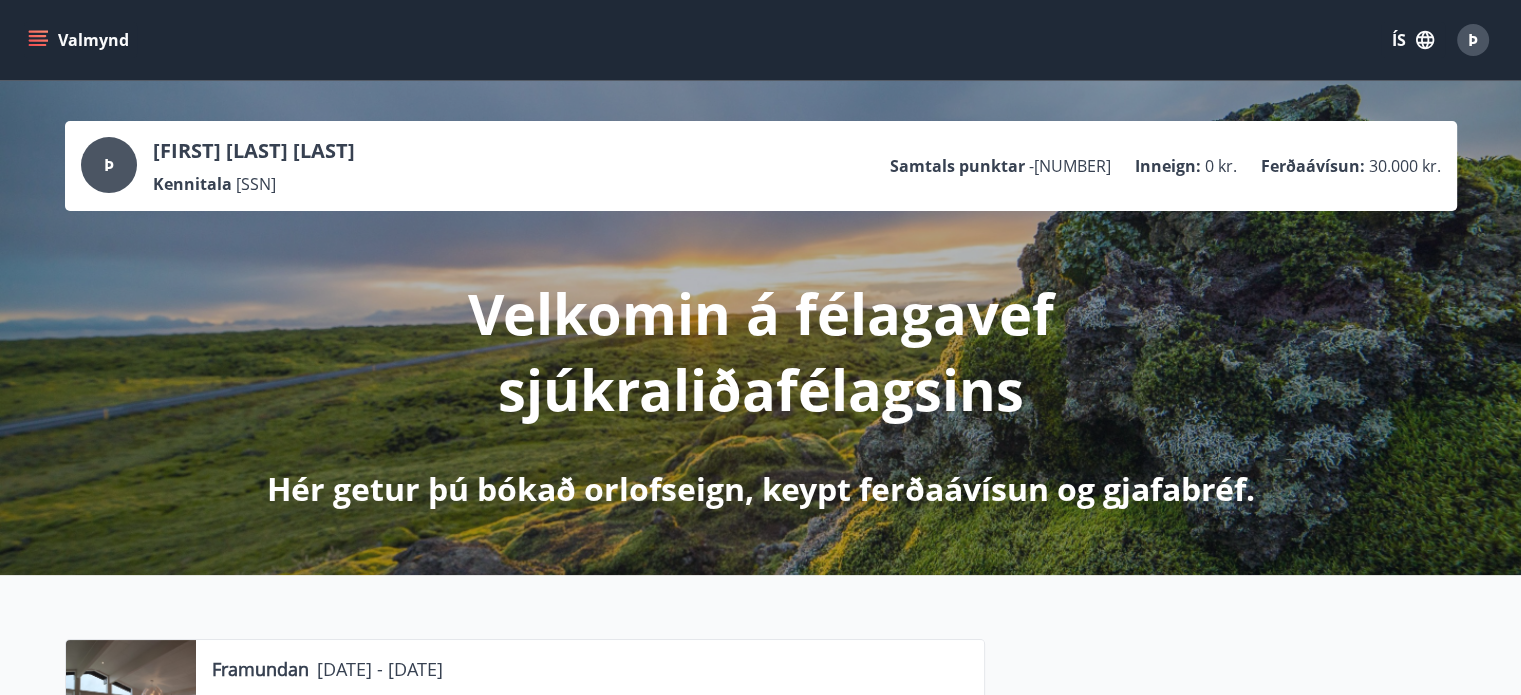 click 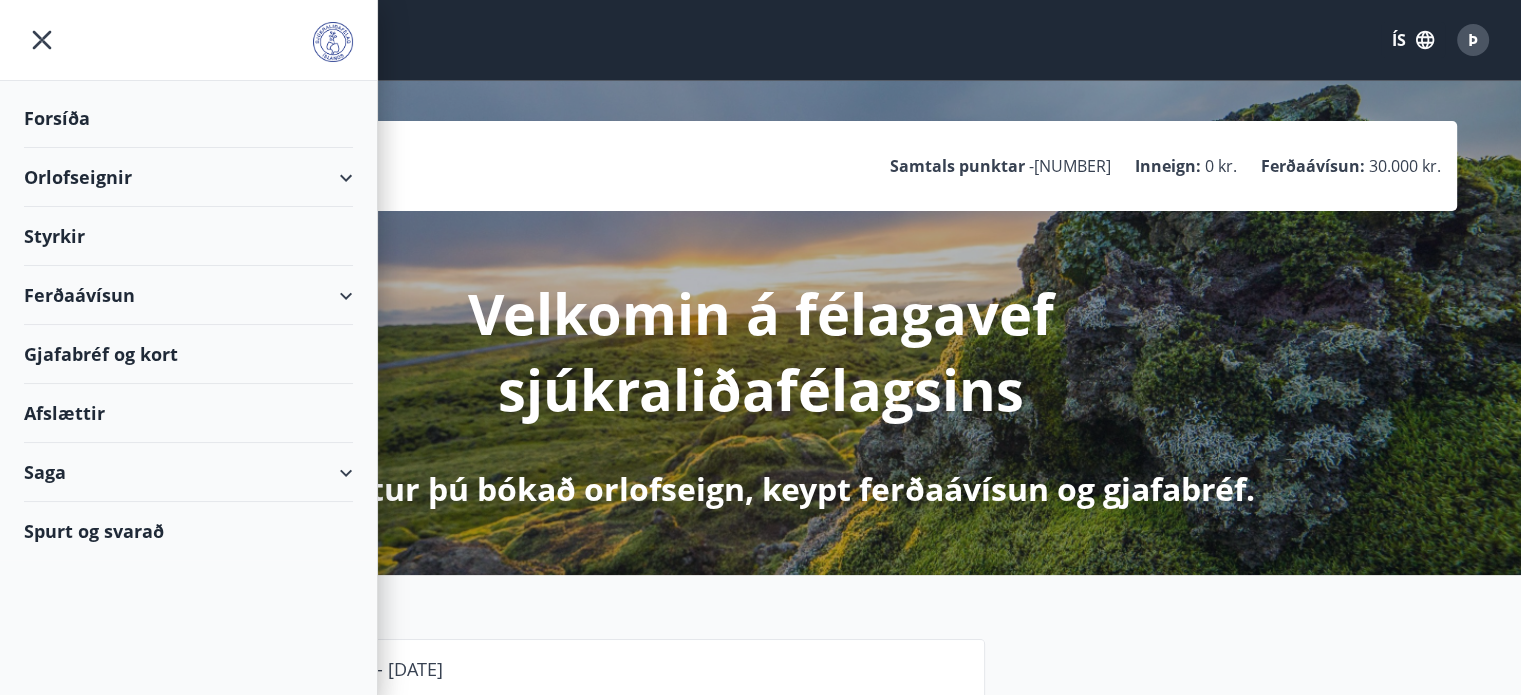 click on "Orlofseignir" at bounding box center [188, 177] 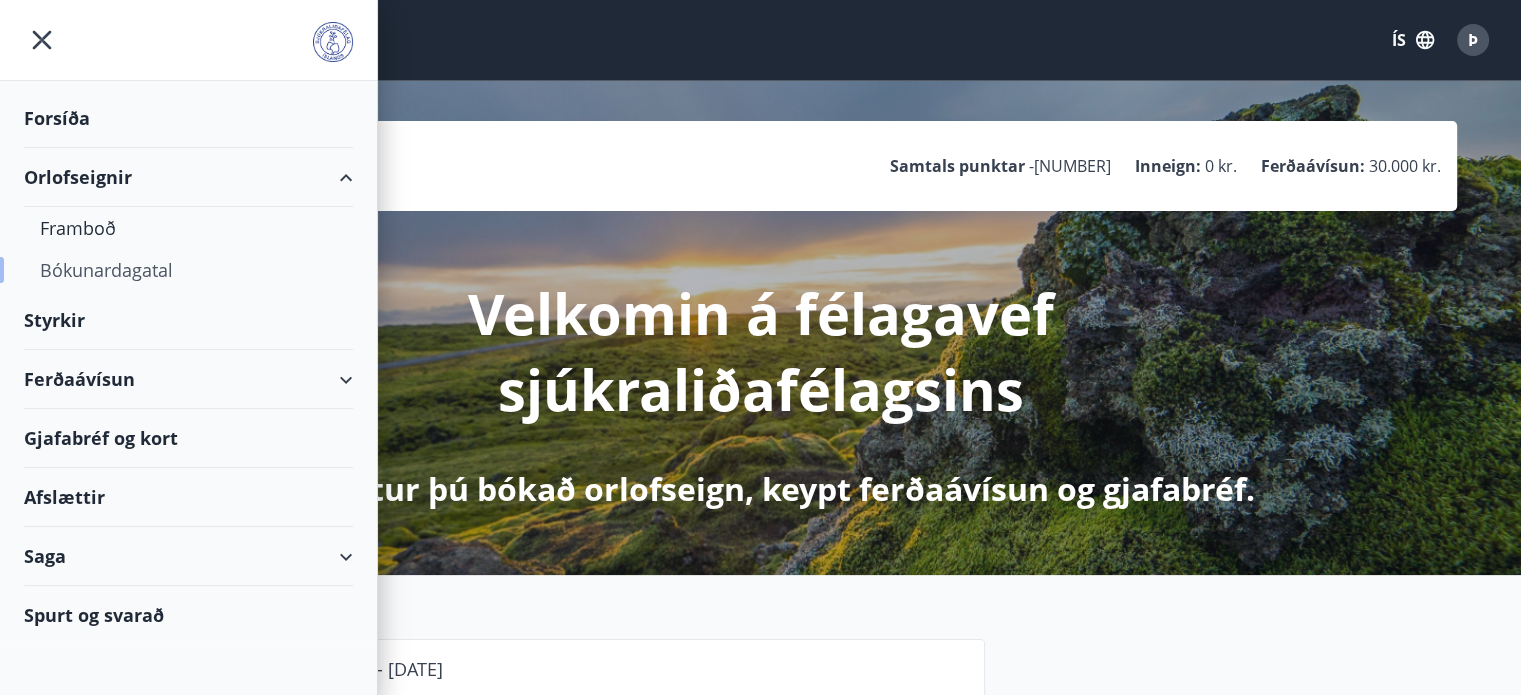 click on "Bókunardagatal" at bounding box center (188, 270) 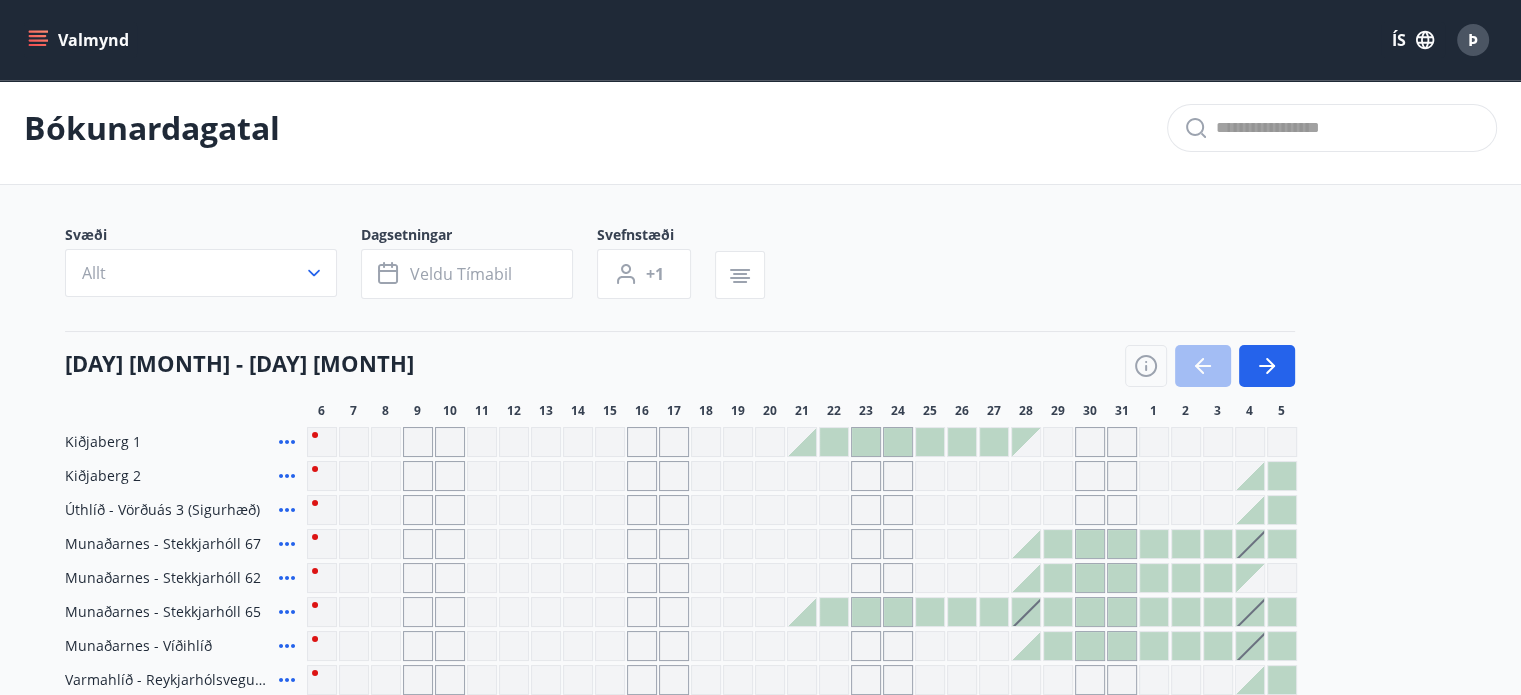 scroll, scrollTop: 0, scrollLeft: 0, axis: both 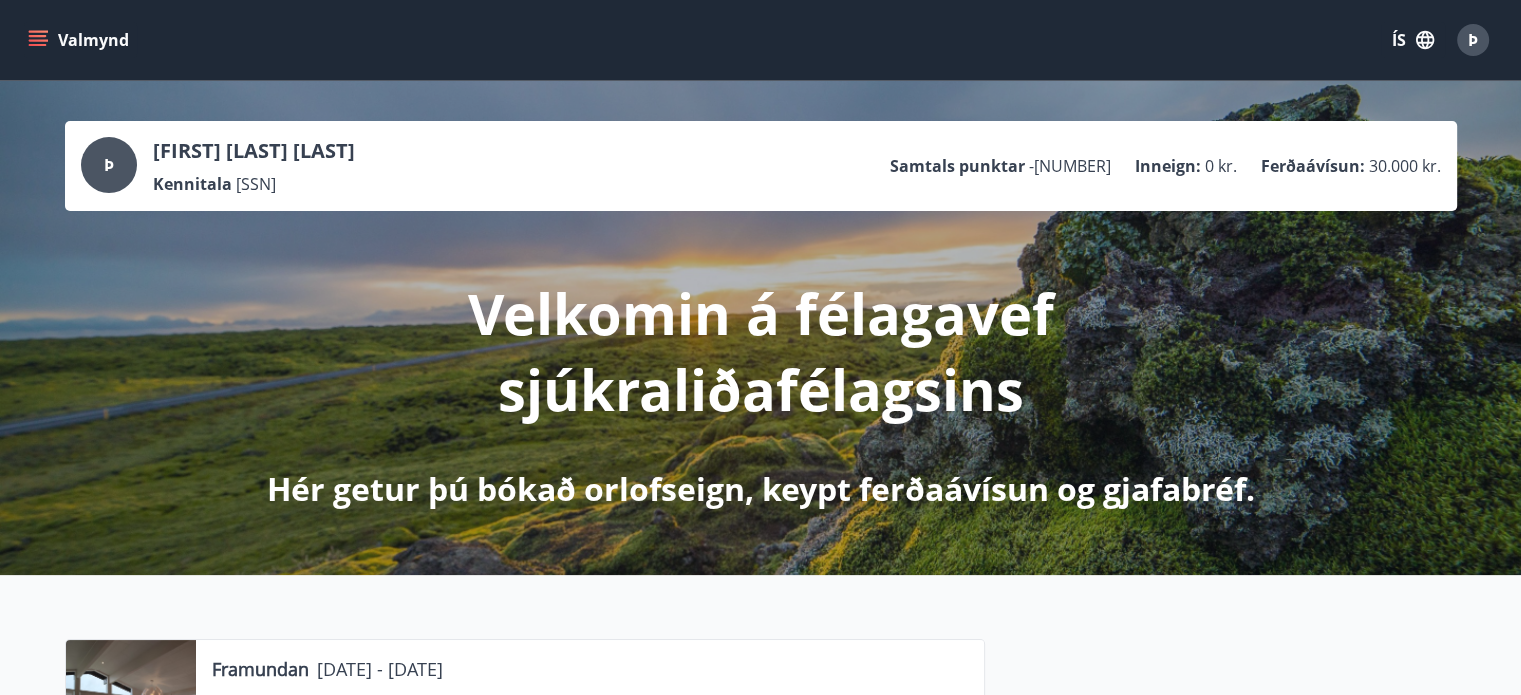 click 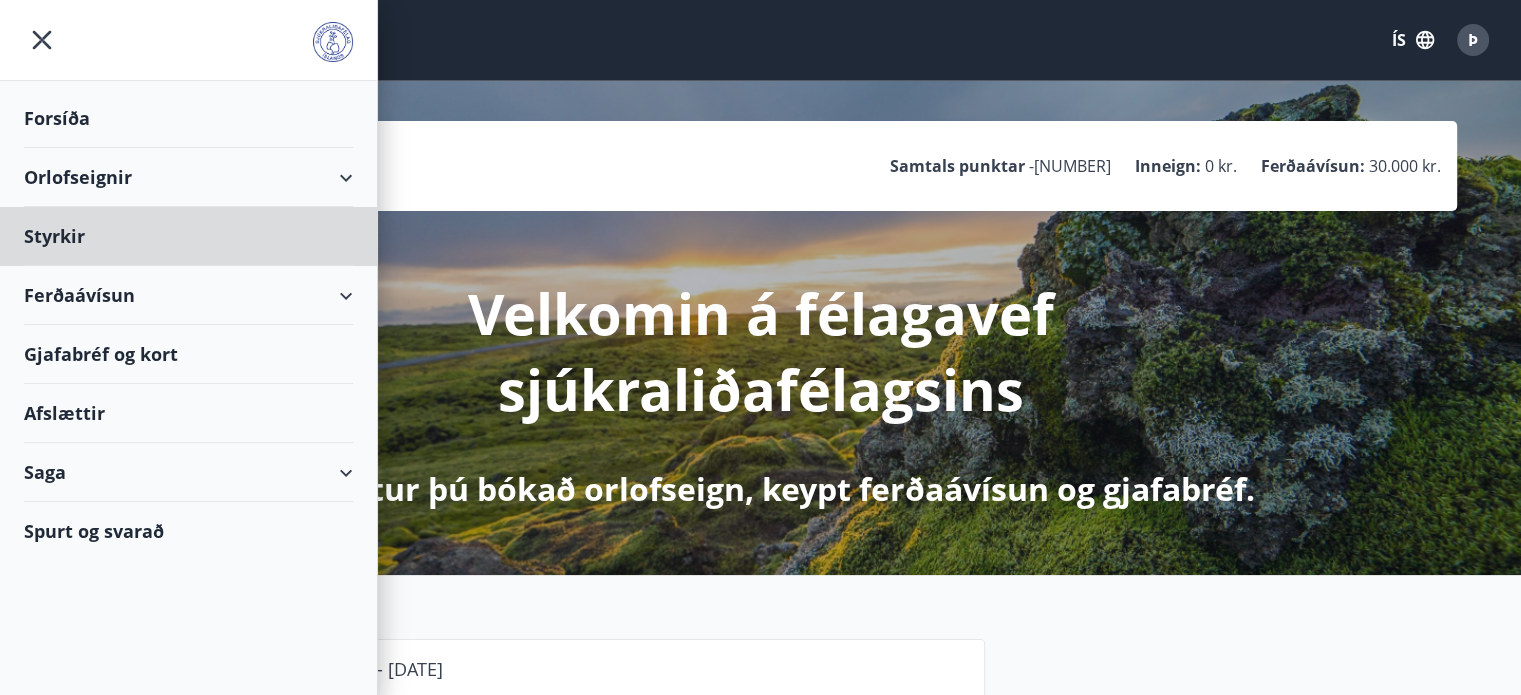 click on "Forsíða" at bounding box center [188, 118] 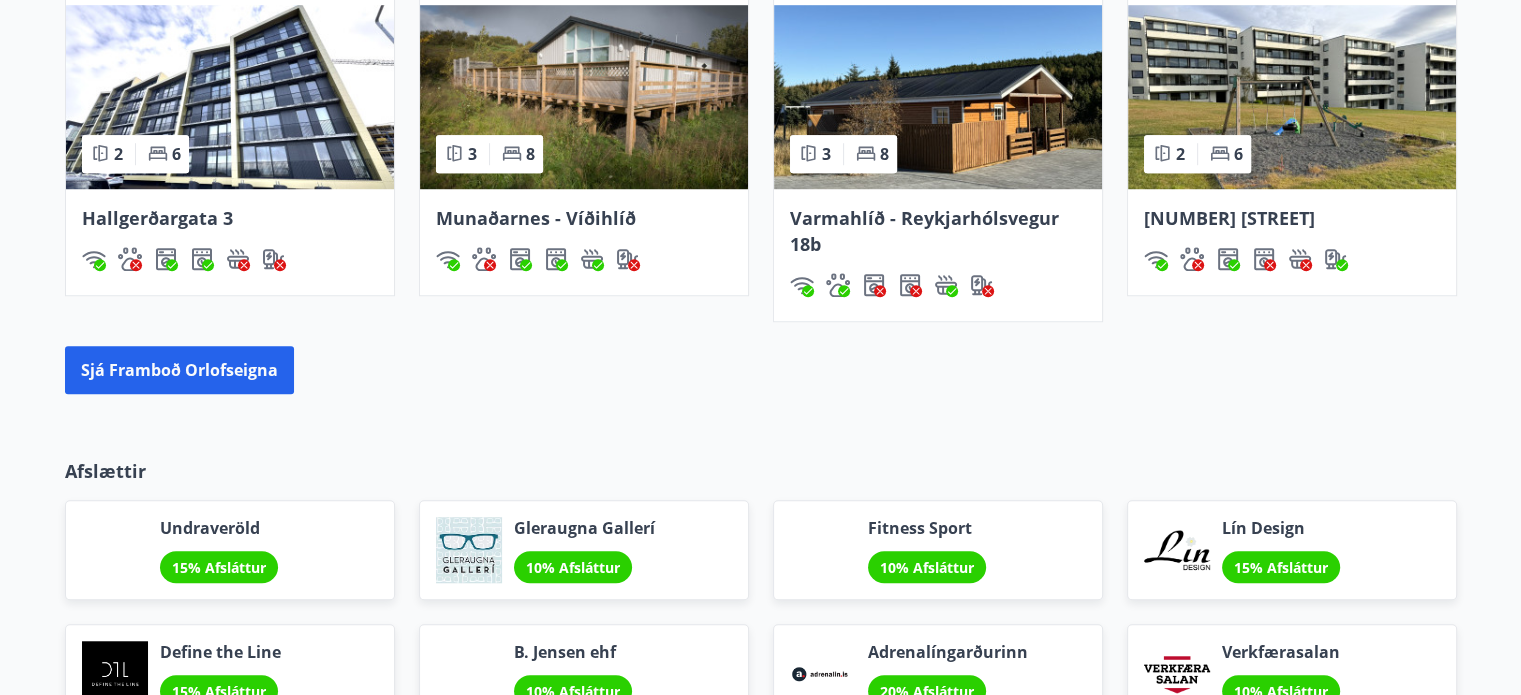 scroll, scrollTop: 1500, scrollLeft: 0, axis: vertical 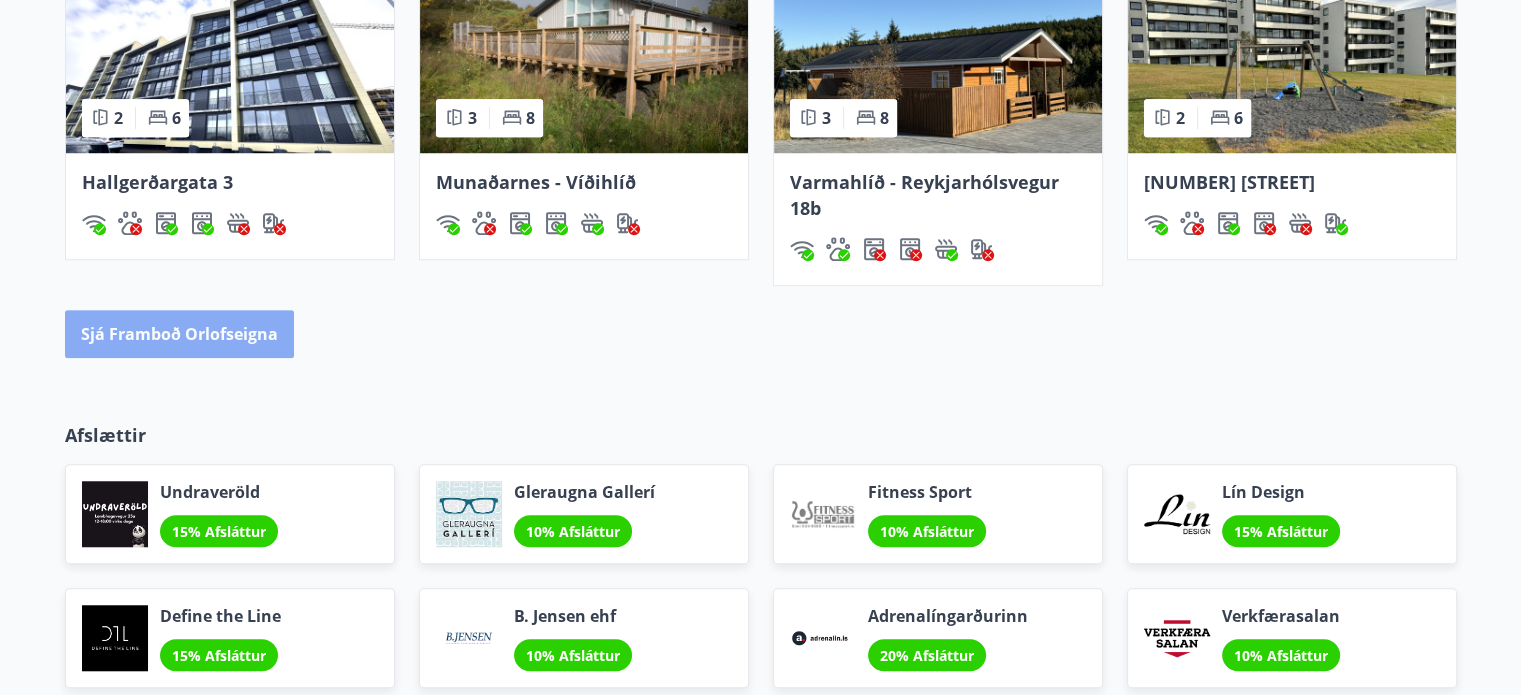 click on "Sjá framboð orlofseigna" at bounding box center [179, 334] 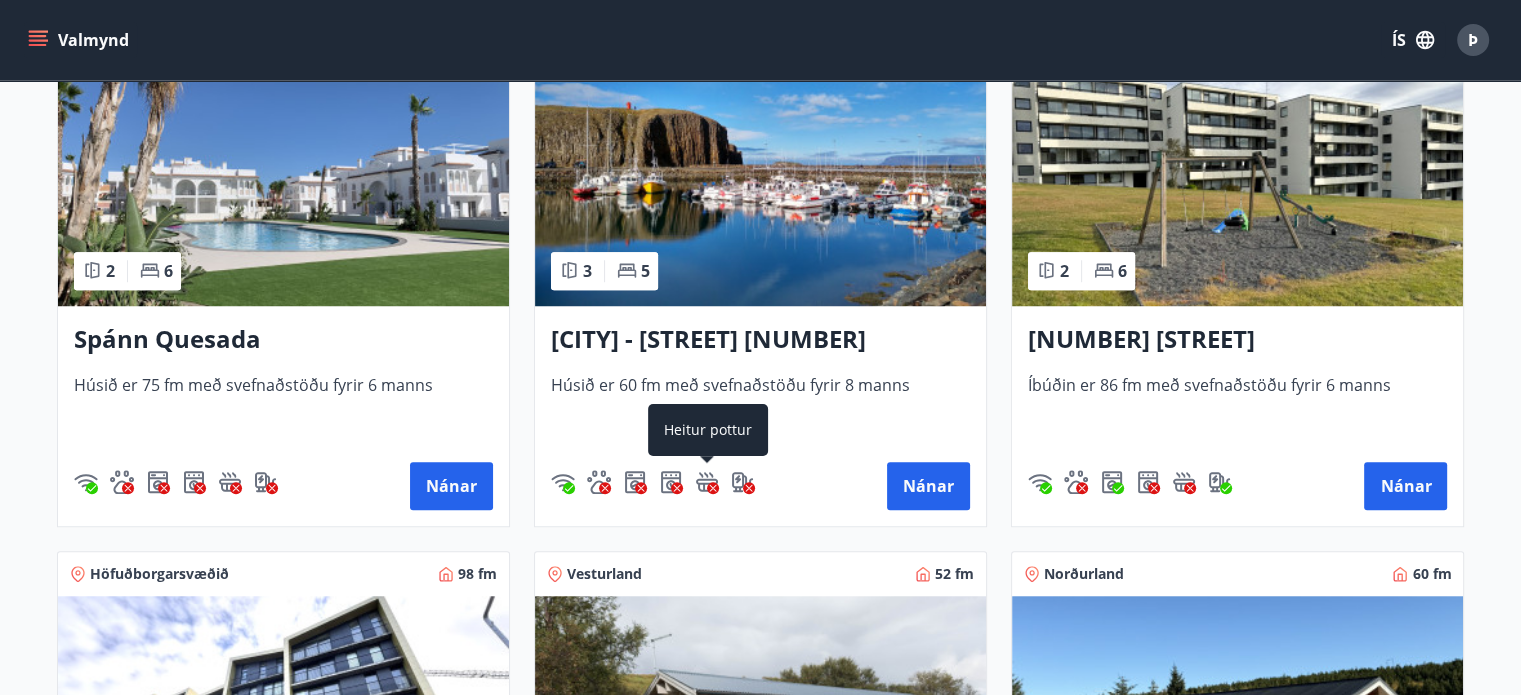 scroll, scrollTop: 1500, scrollLeft: 0, axis: vertical 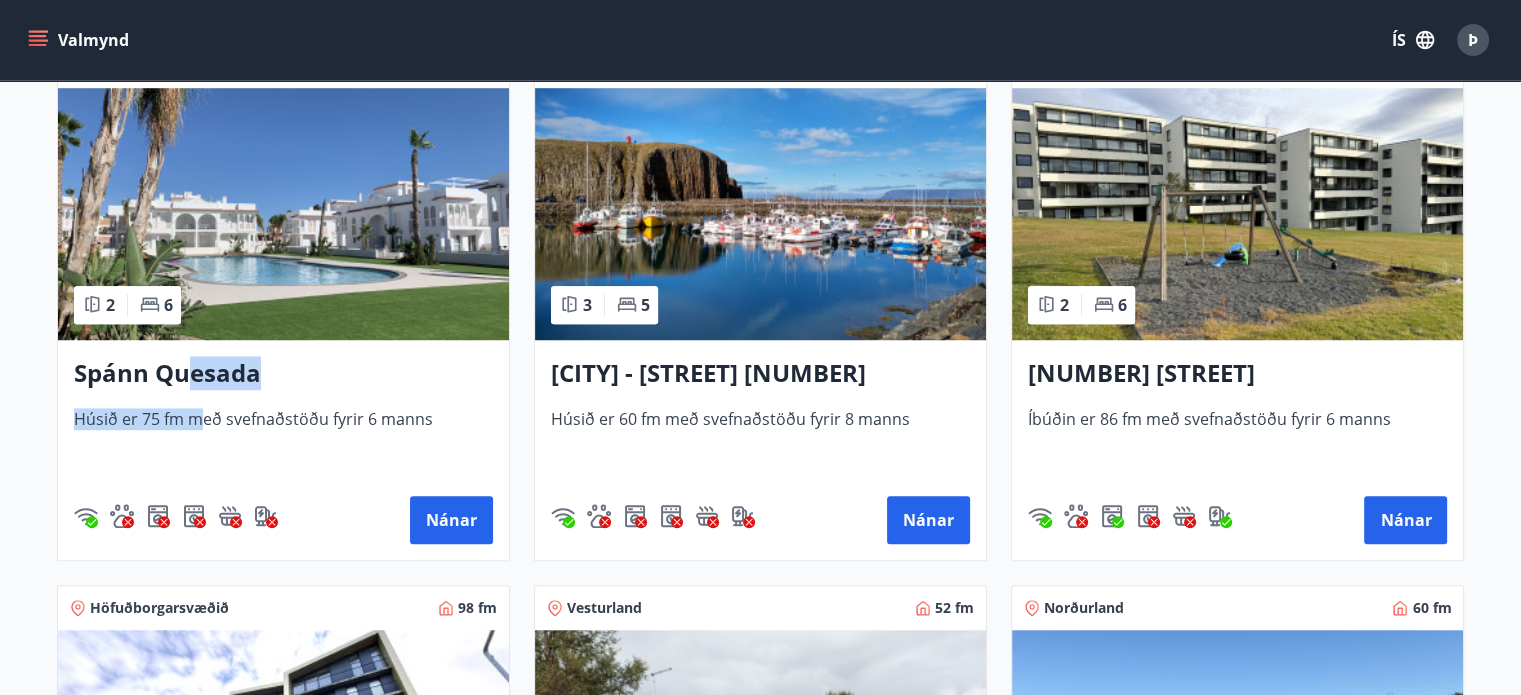 click on "[COUNTRY] [CITY] [BUILDING] is [NUMBER] fm with sleeping capacity for [NUMBER] people More info" at bounding box center (283, 450) 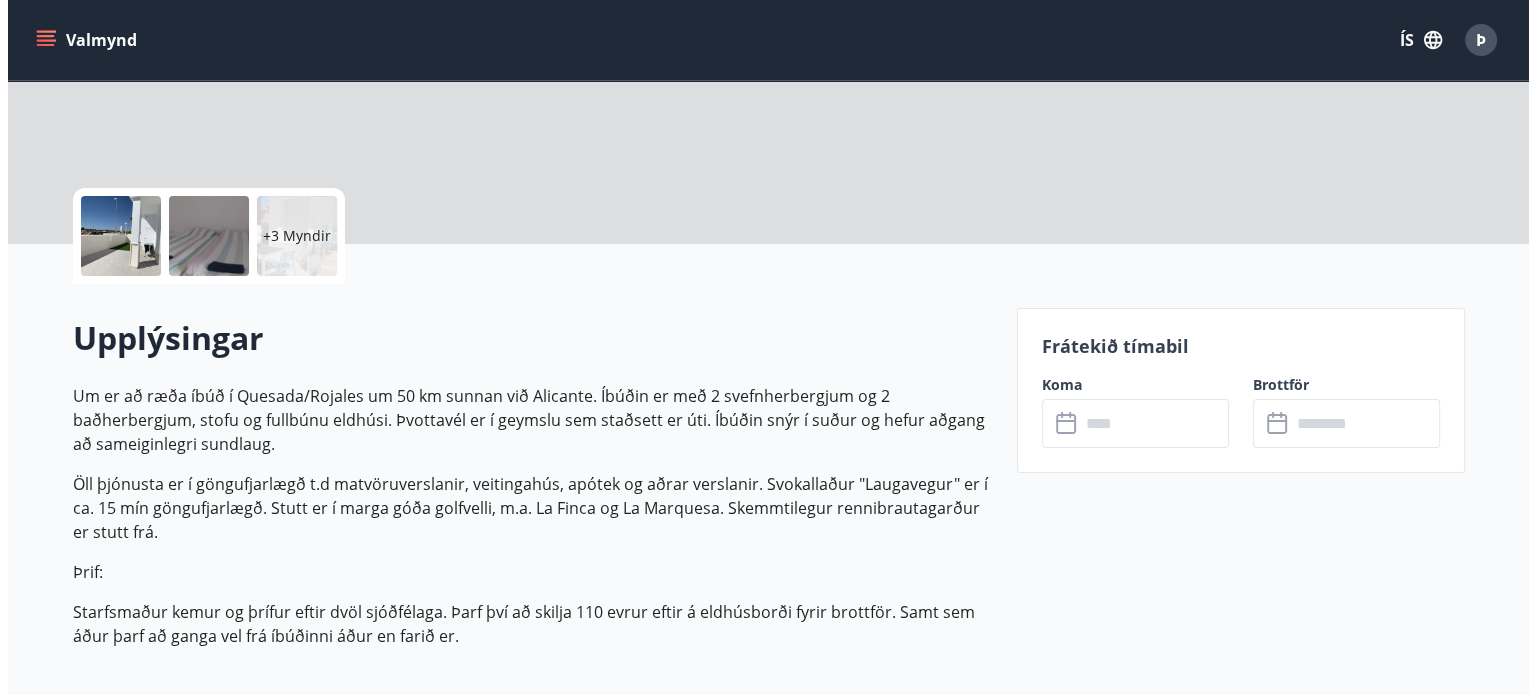 scroll, scrollTop: 0, scrollLeft: 0, axis: both 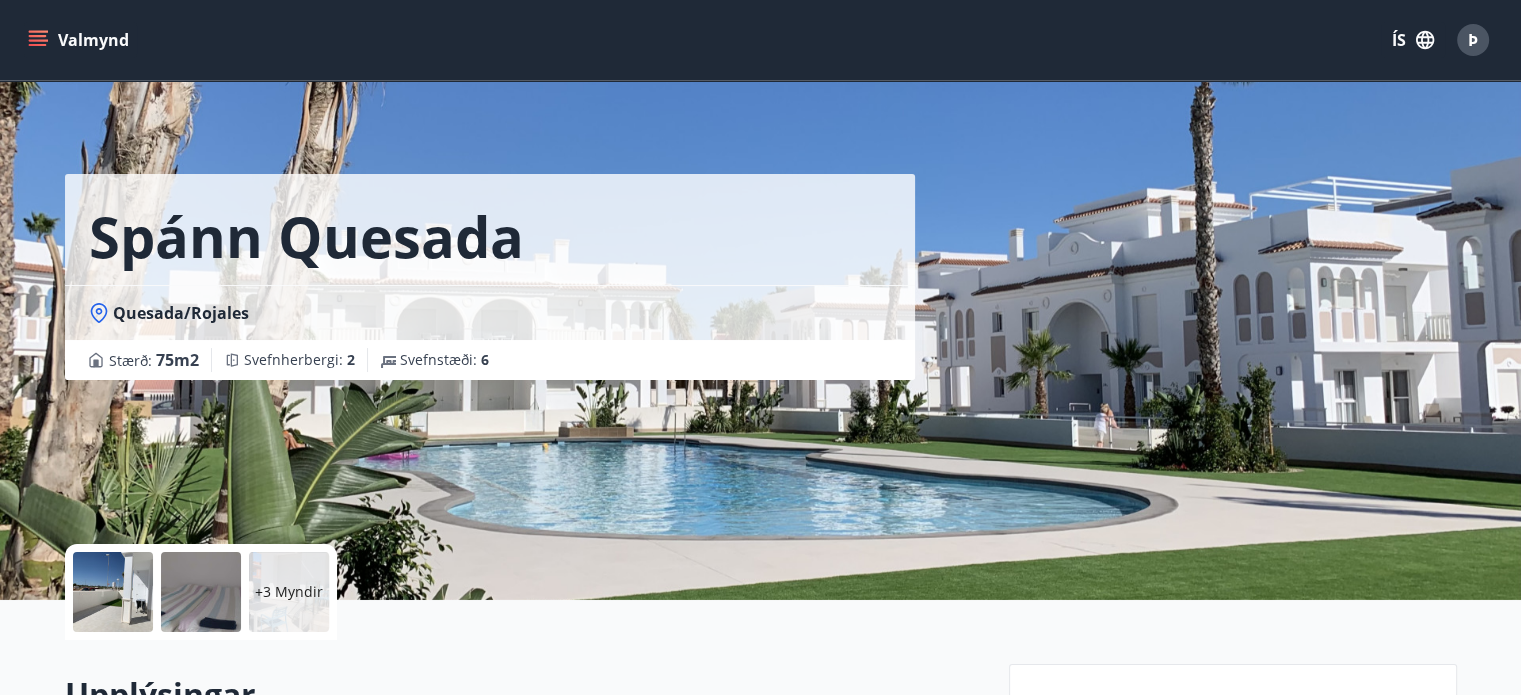 click on "+3 Myndir" at bounding box center (289, 592) 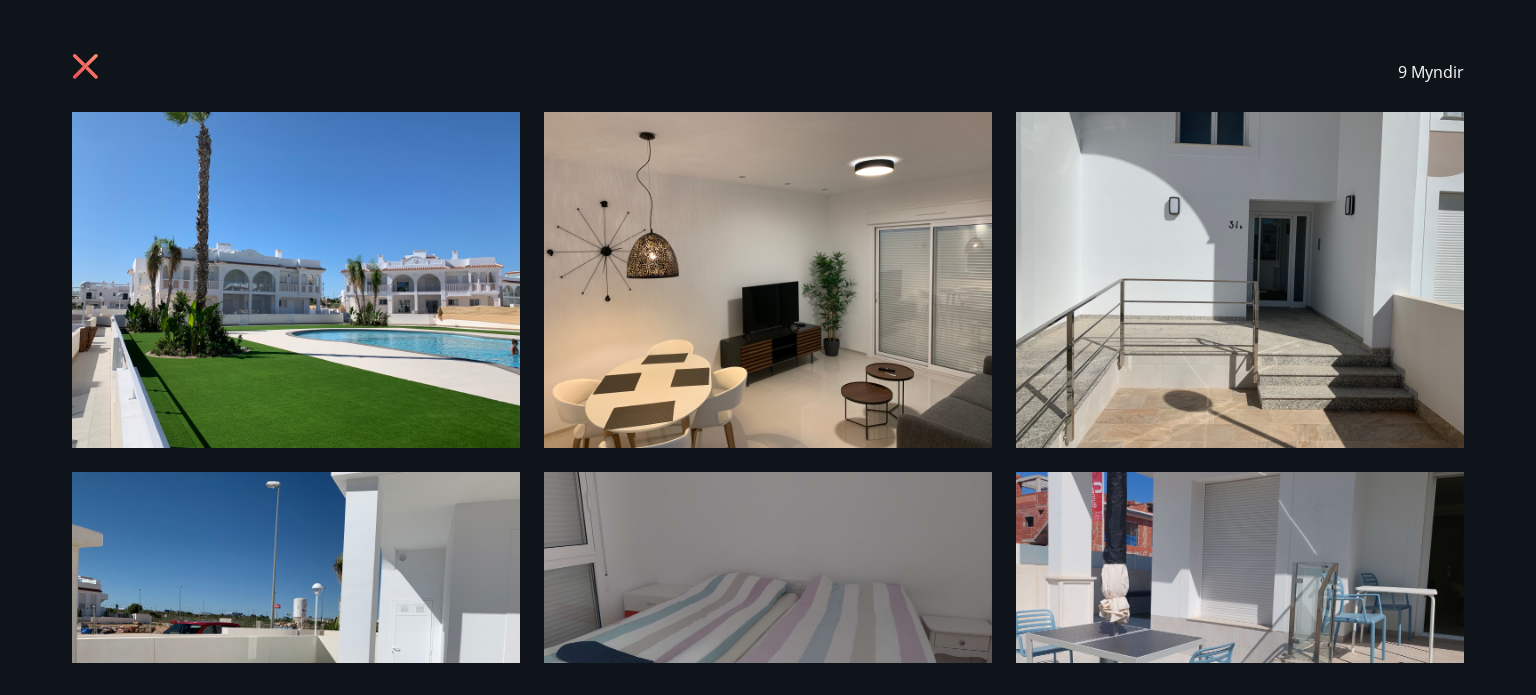 click at bounding box center [296, 280] 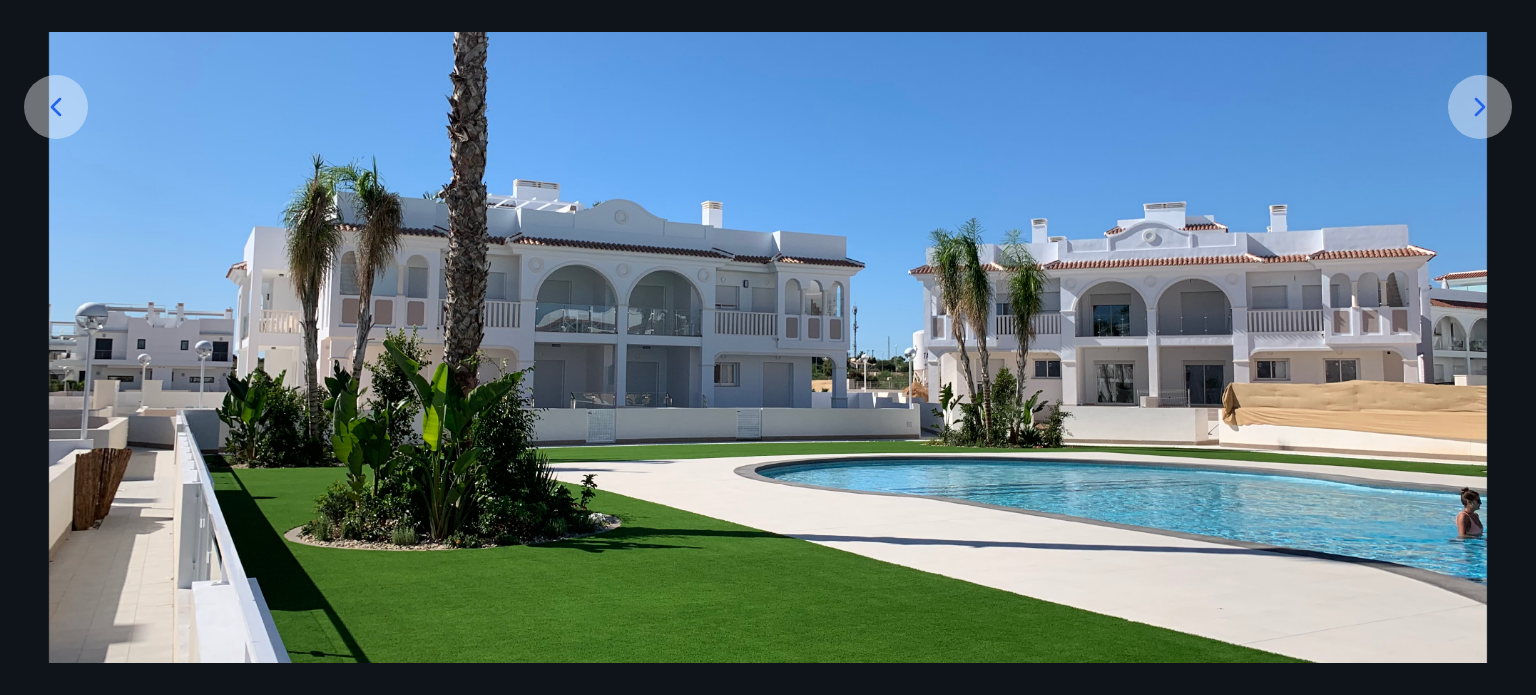scroll, scrollTop: 400, scrollLeft: 0, axis: vertical 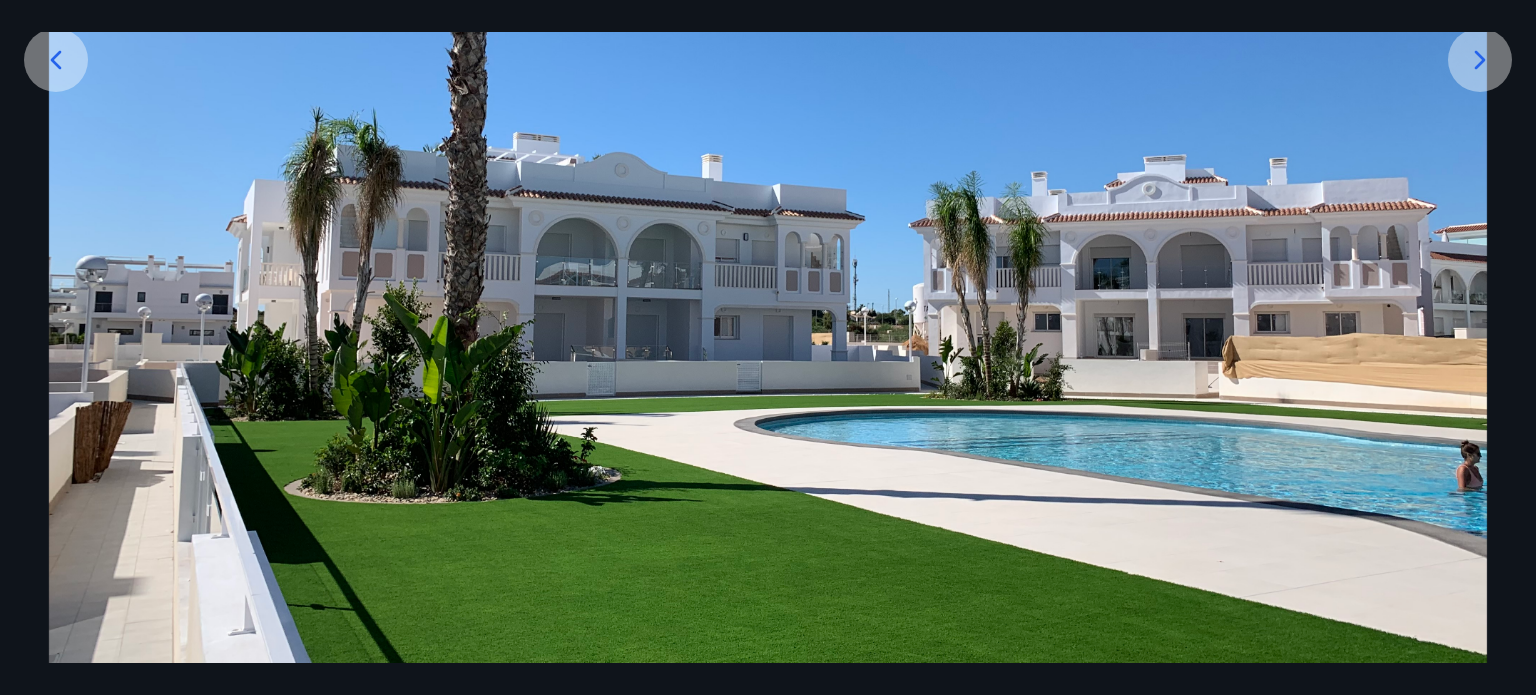 click 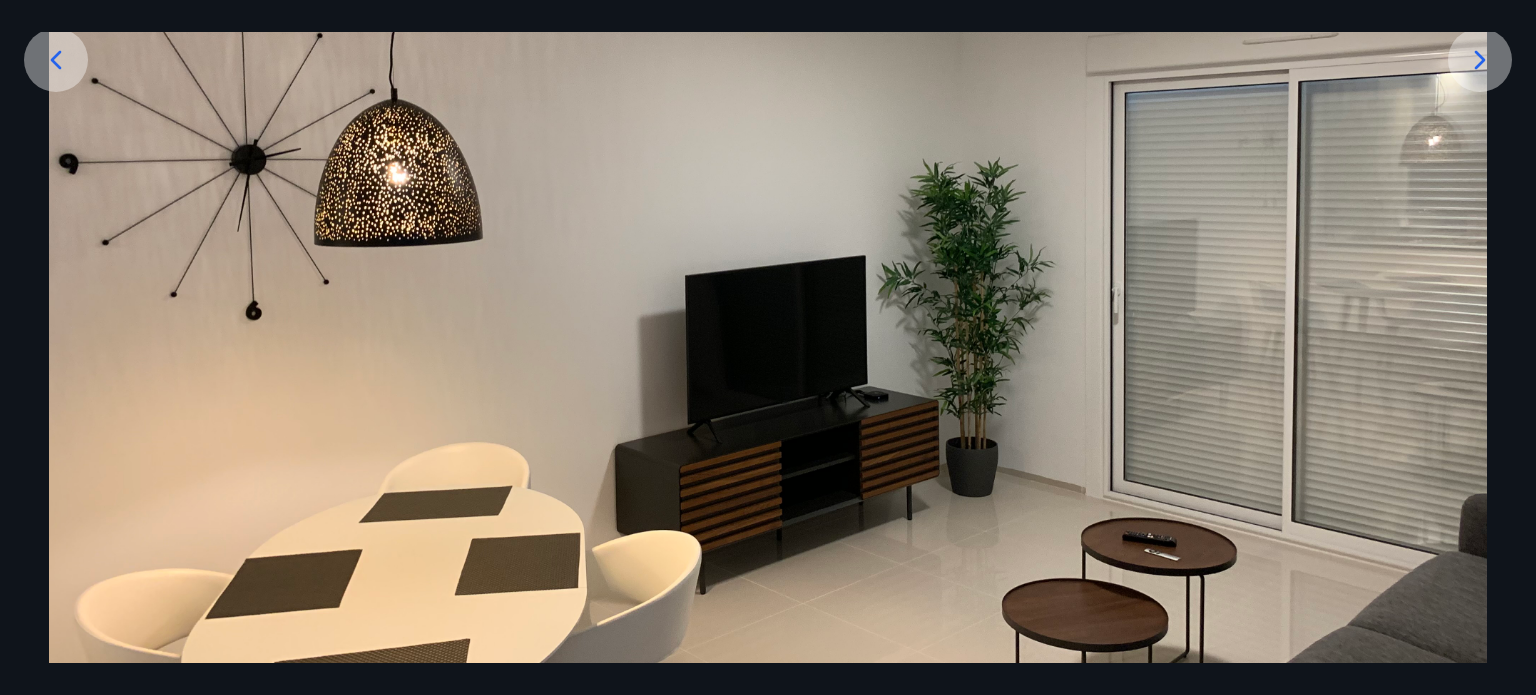 click 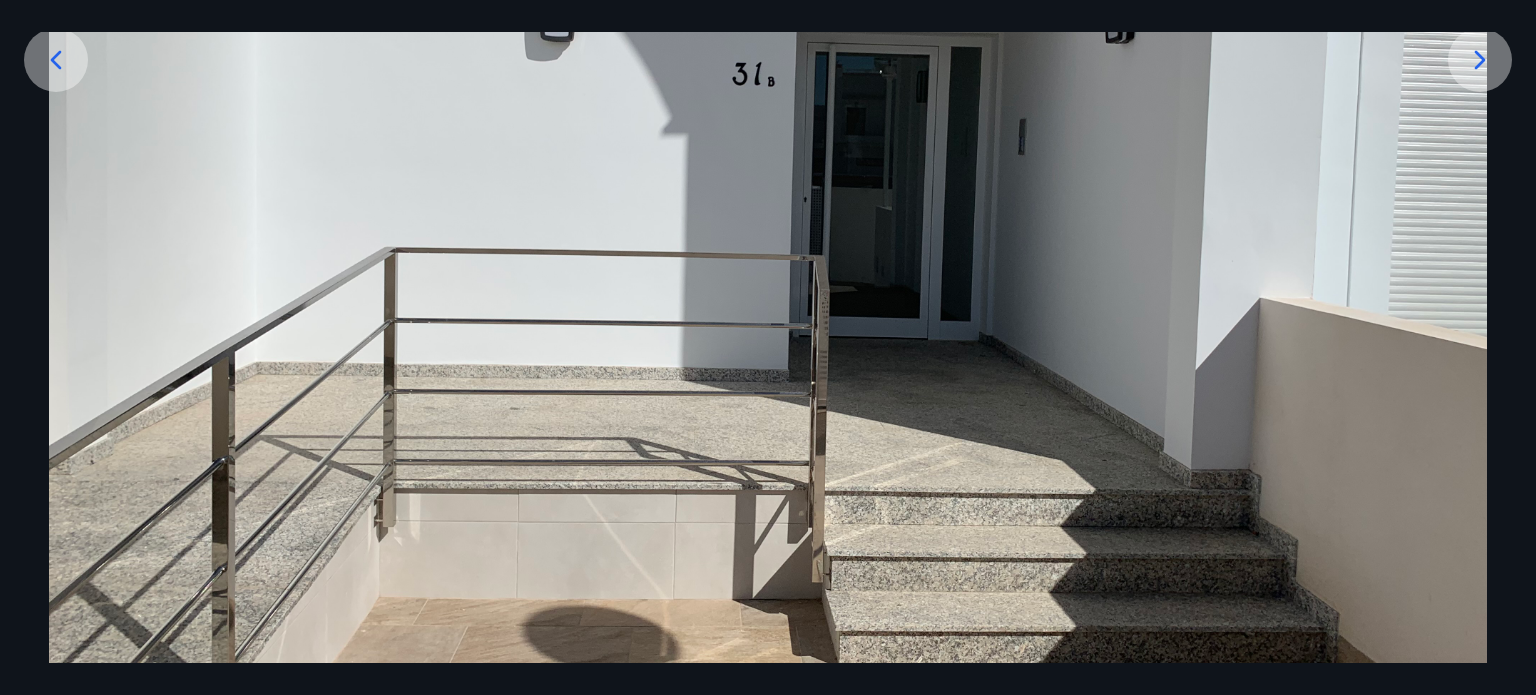 click 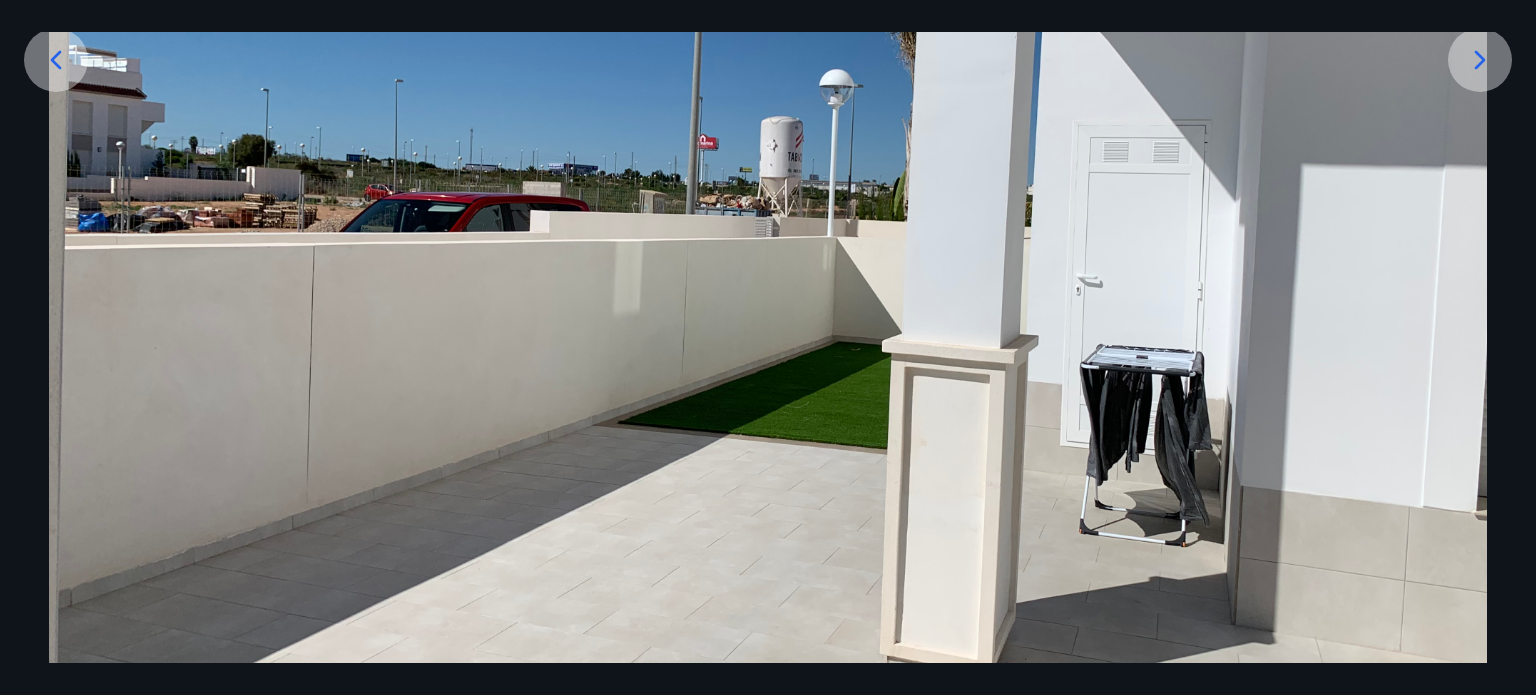click 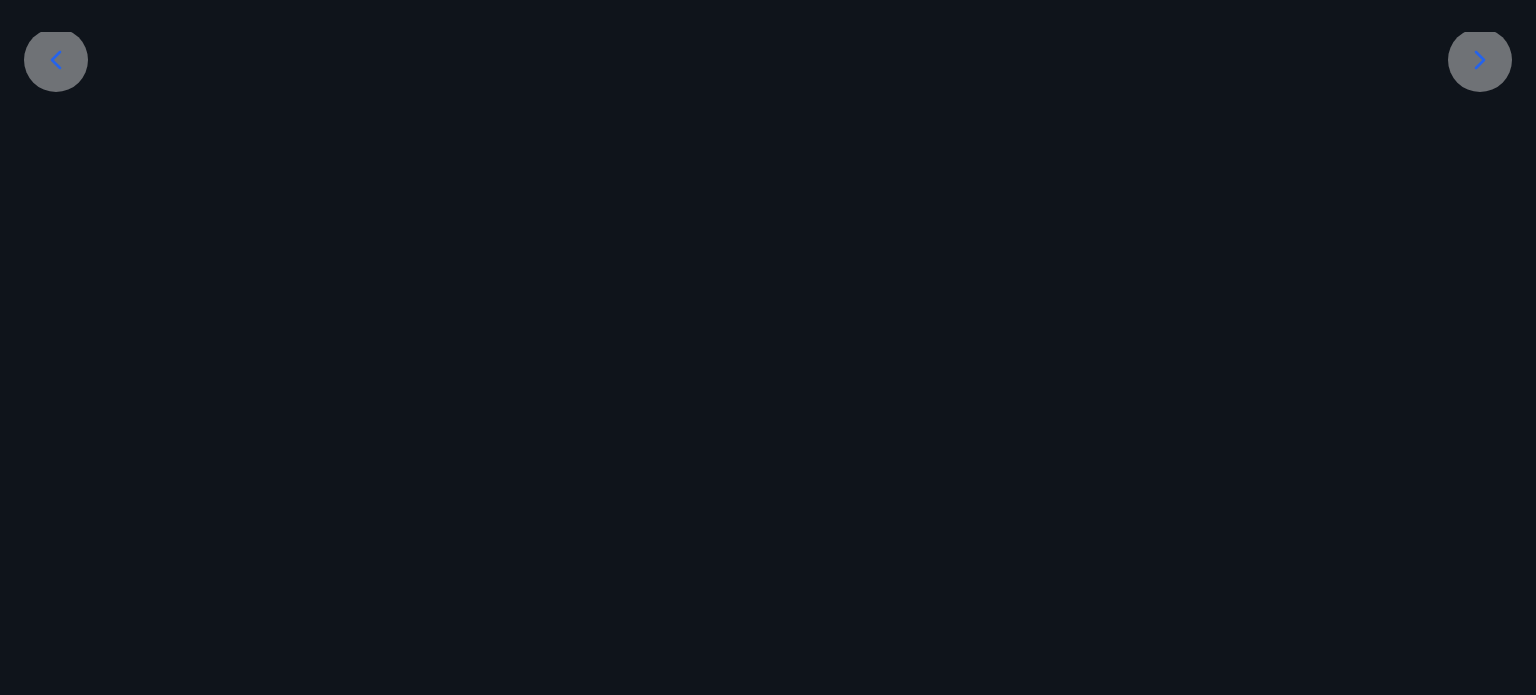 scroll, scrollTop: 259, scrollLeft: 0, axis: vertical 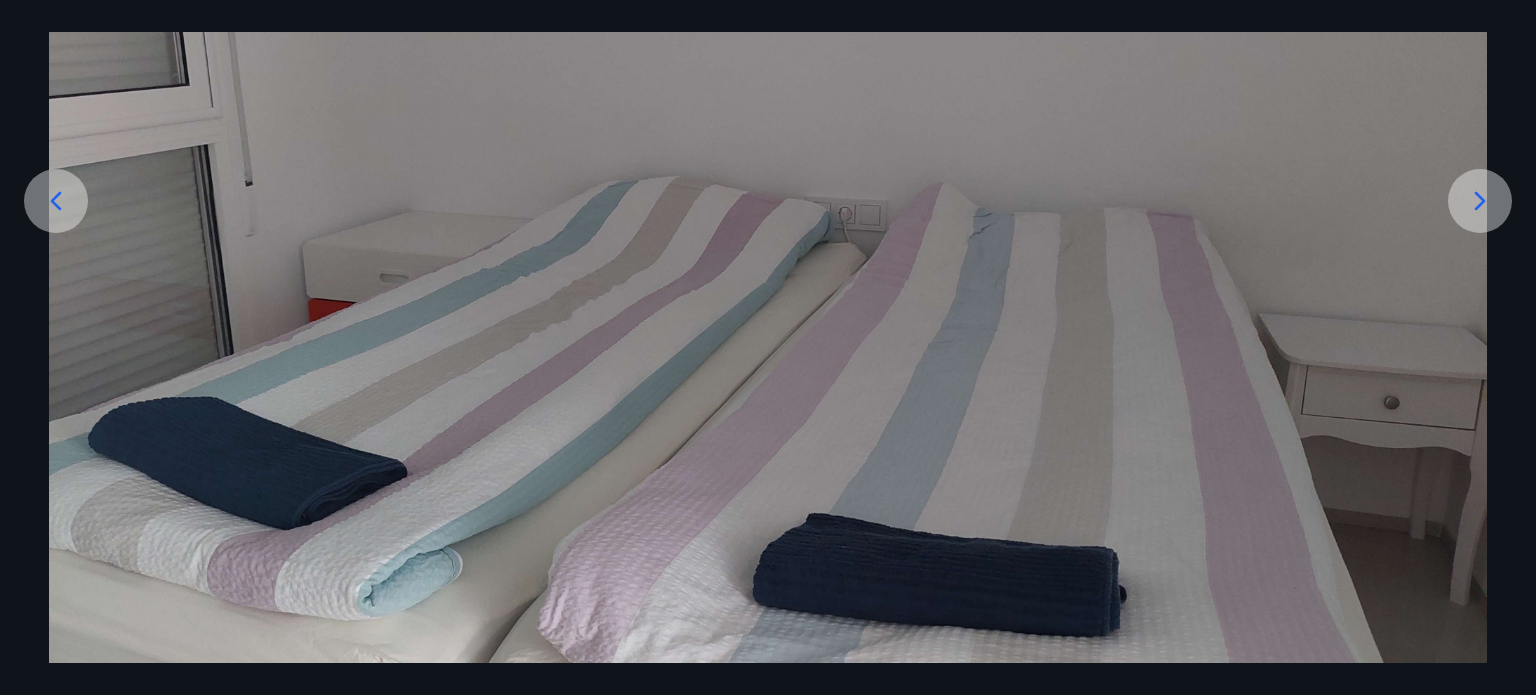 click at bounding box center (768, 258) 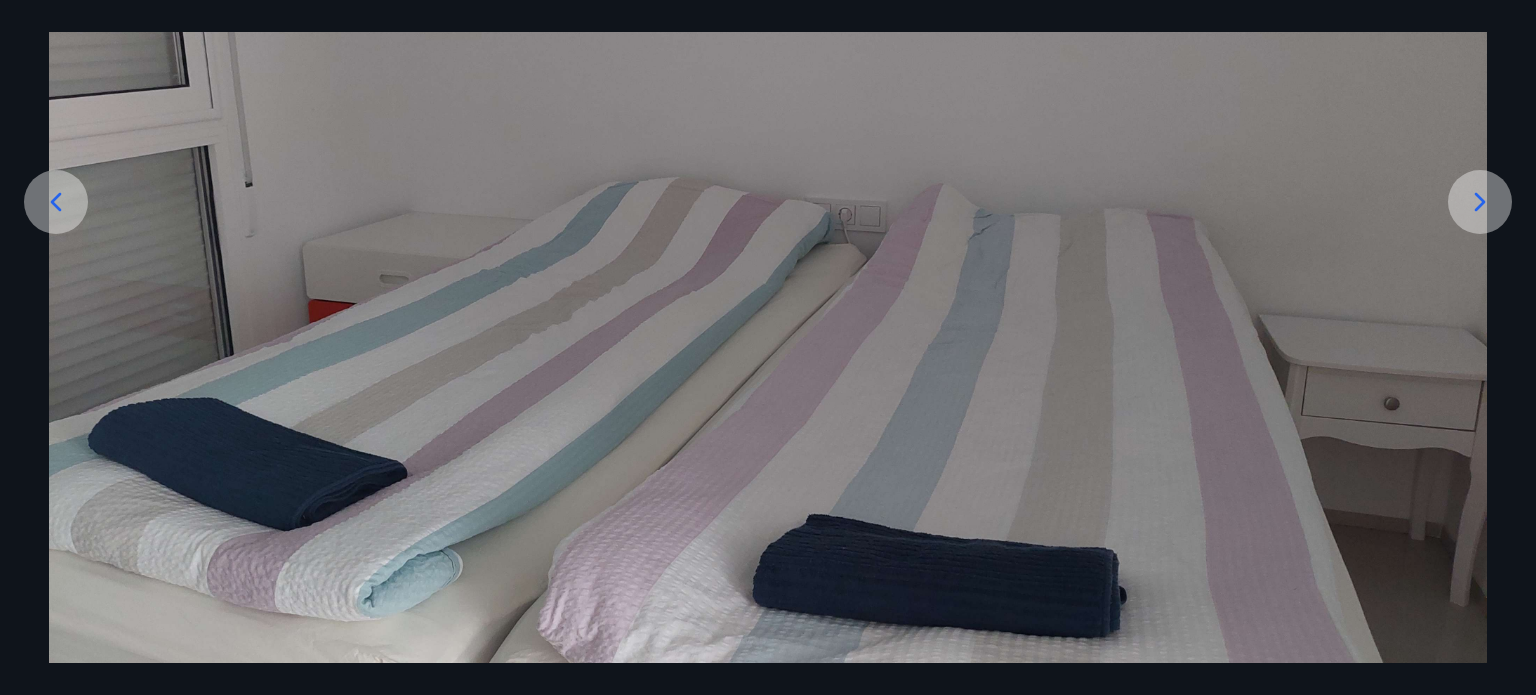 click 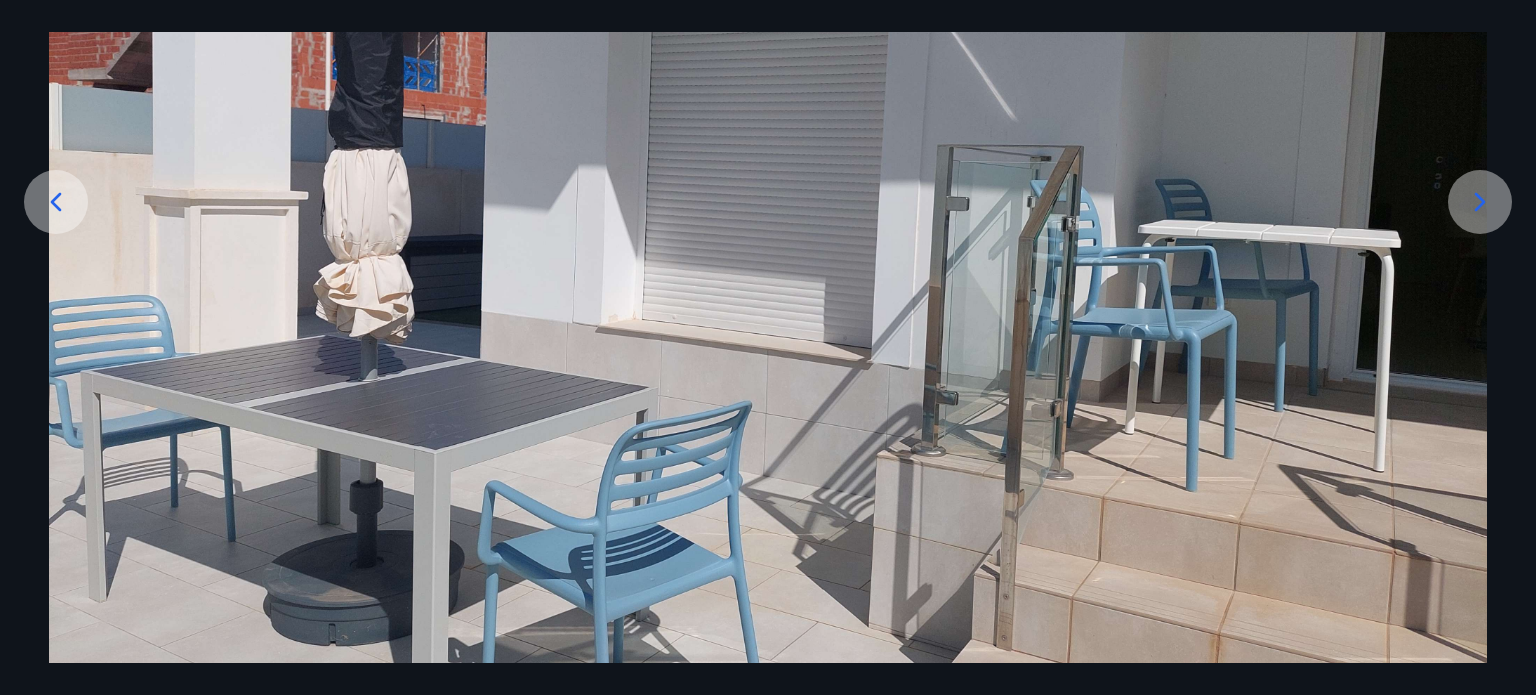 click 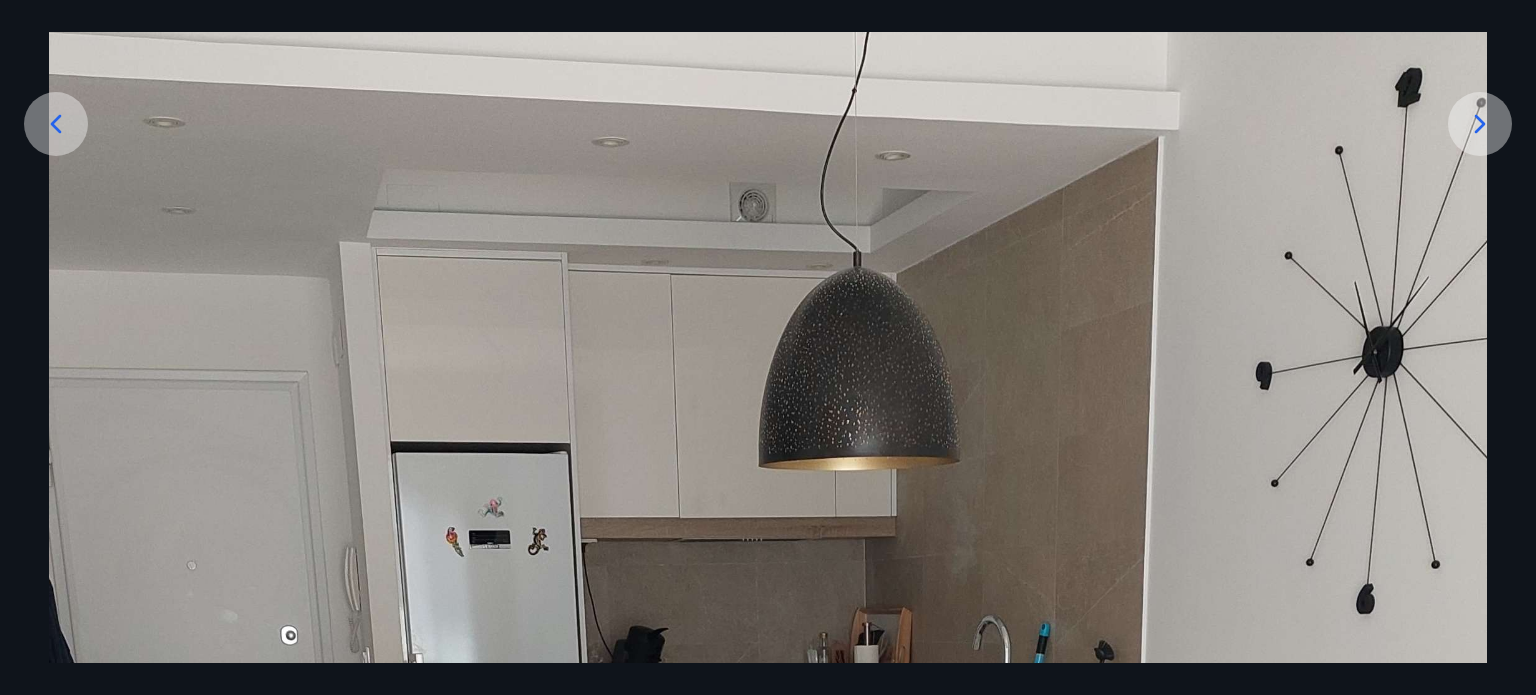 scroll, scrollTop: 258, scrollLeft: 0, axis: vertical 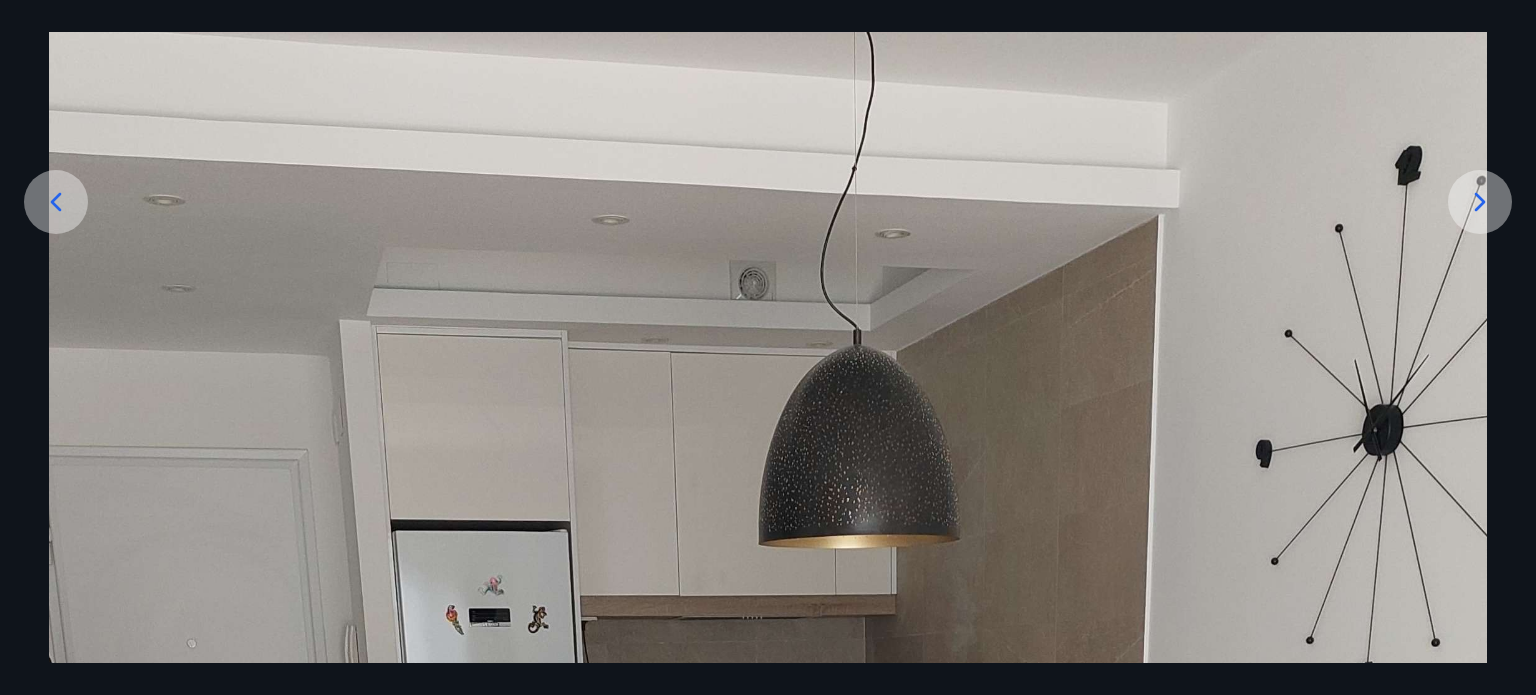 click 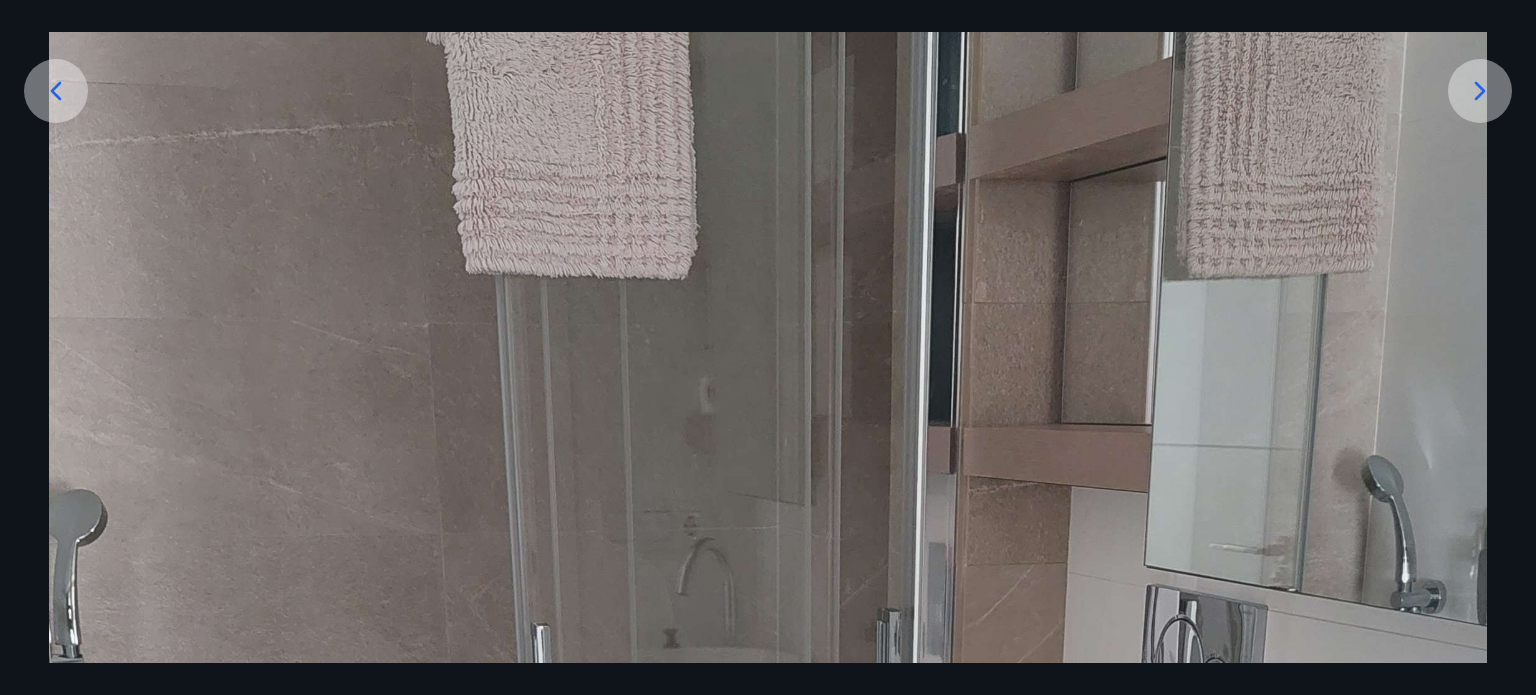 scroll, scrollTop: 358, scrollLeft: 0, axis: vertical 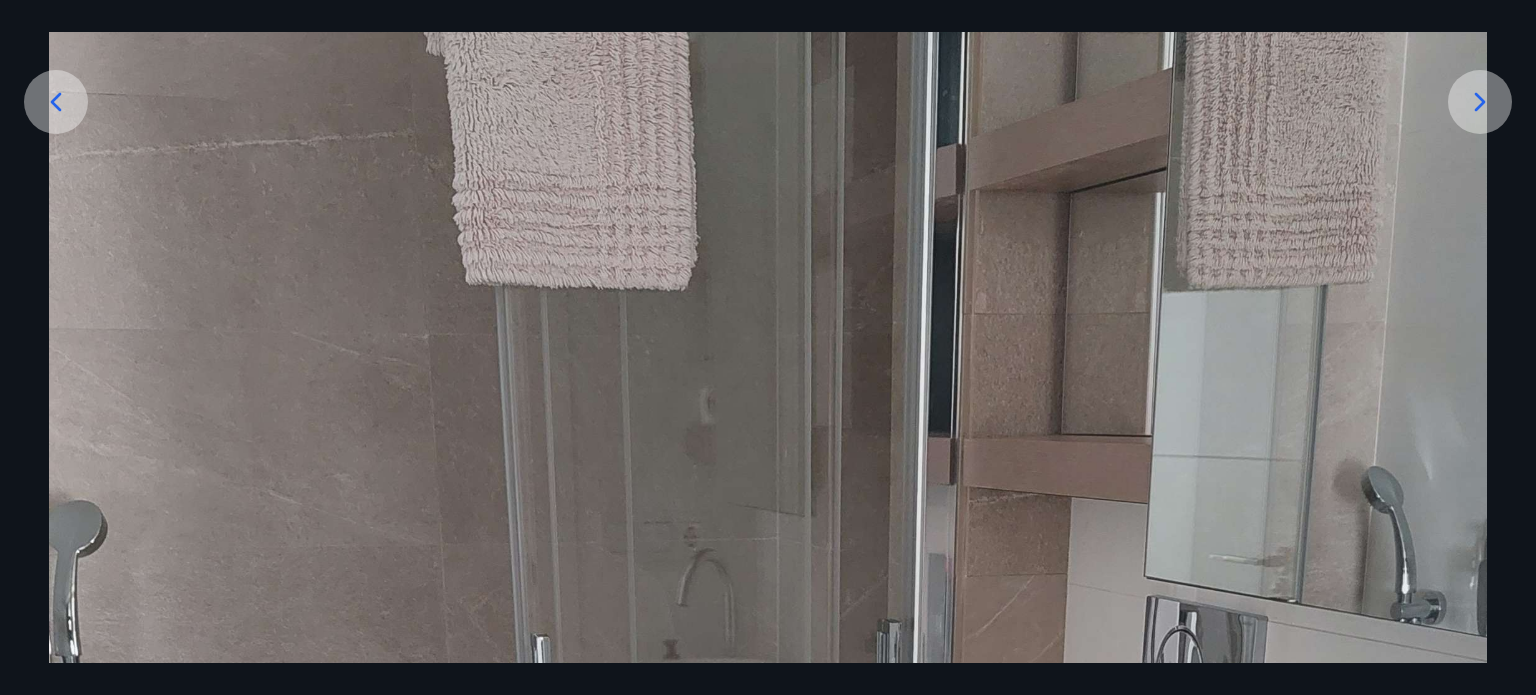 click 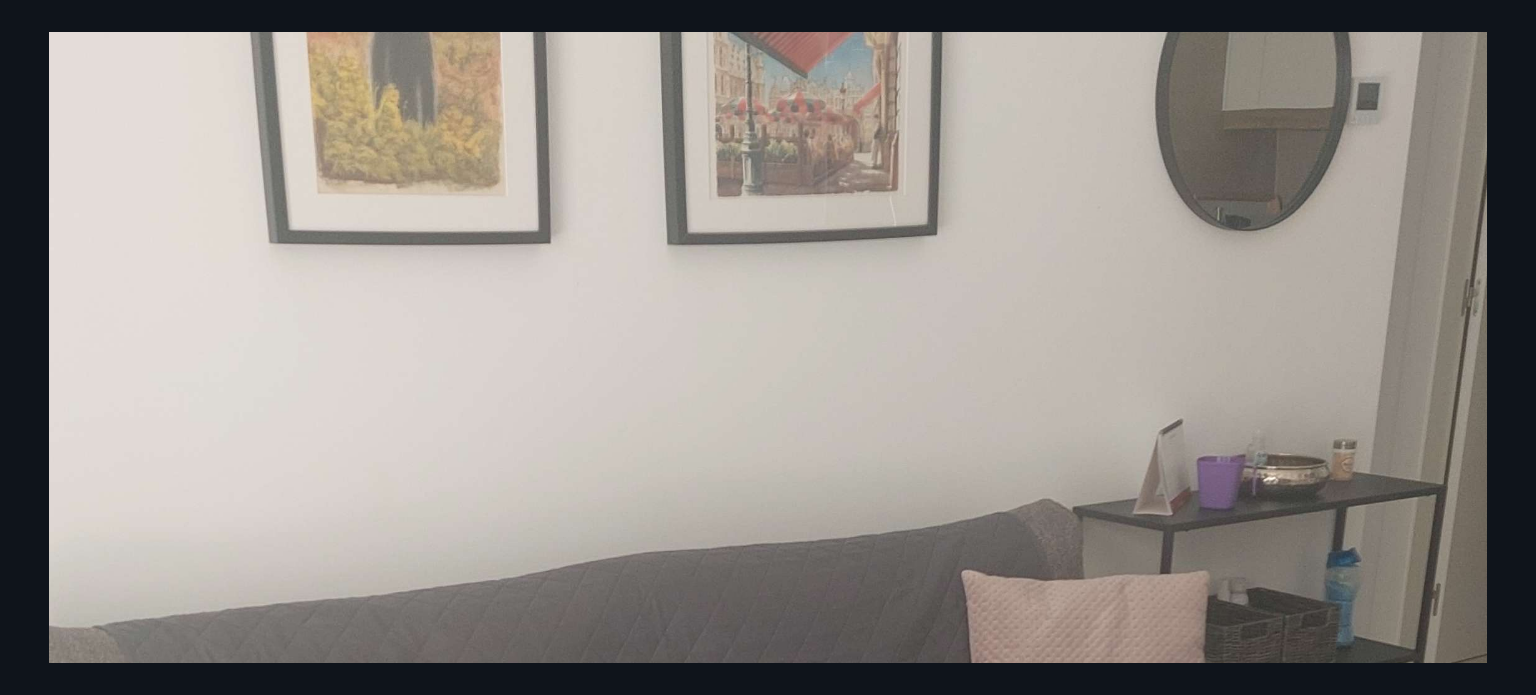 scroll, scrollTop: 258, scrollLeft: 0, axis: vertical 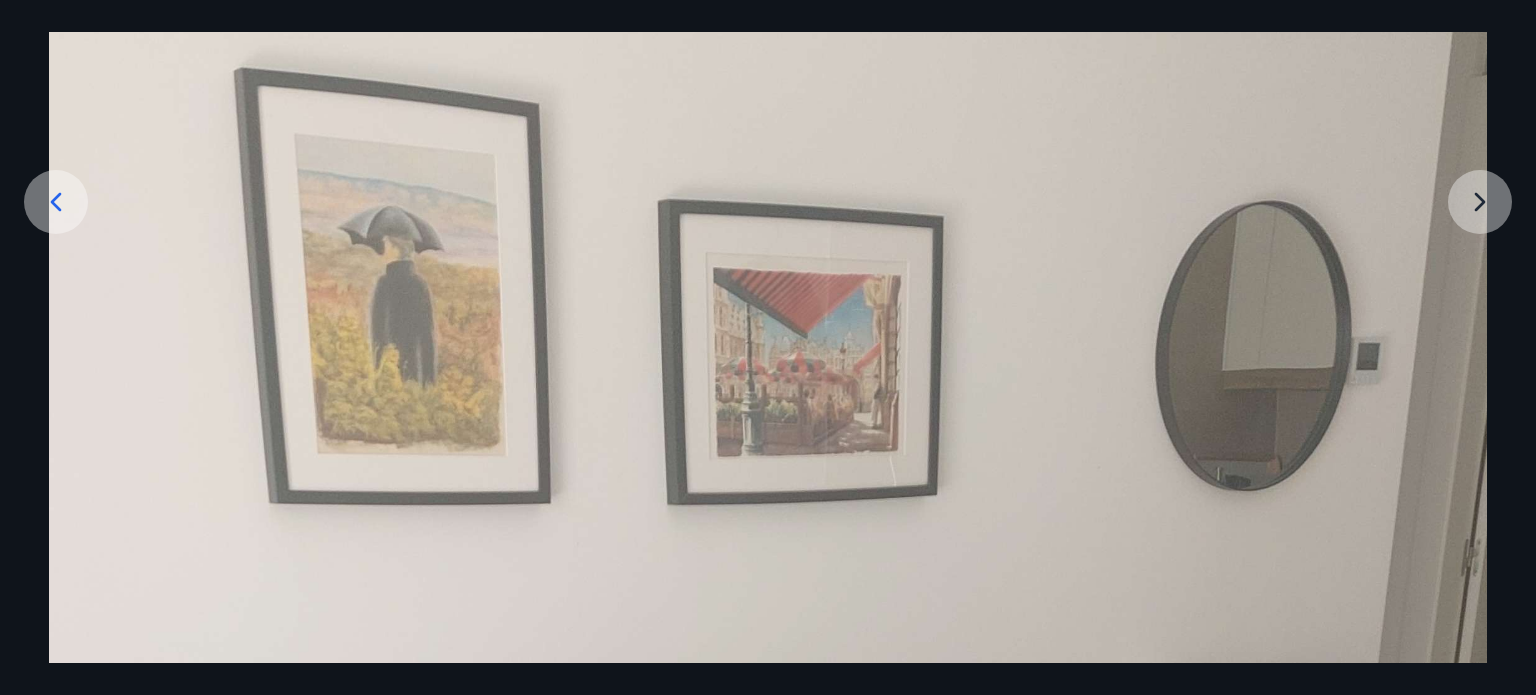 click at bounding box center (768, 1131) 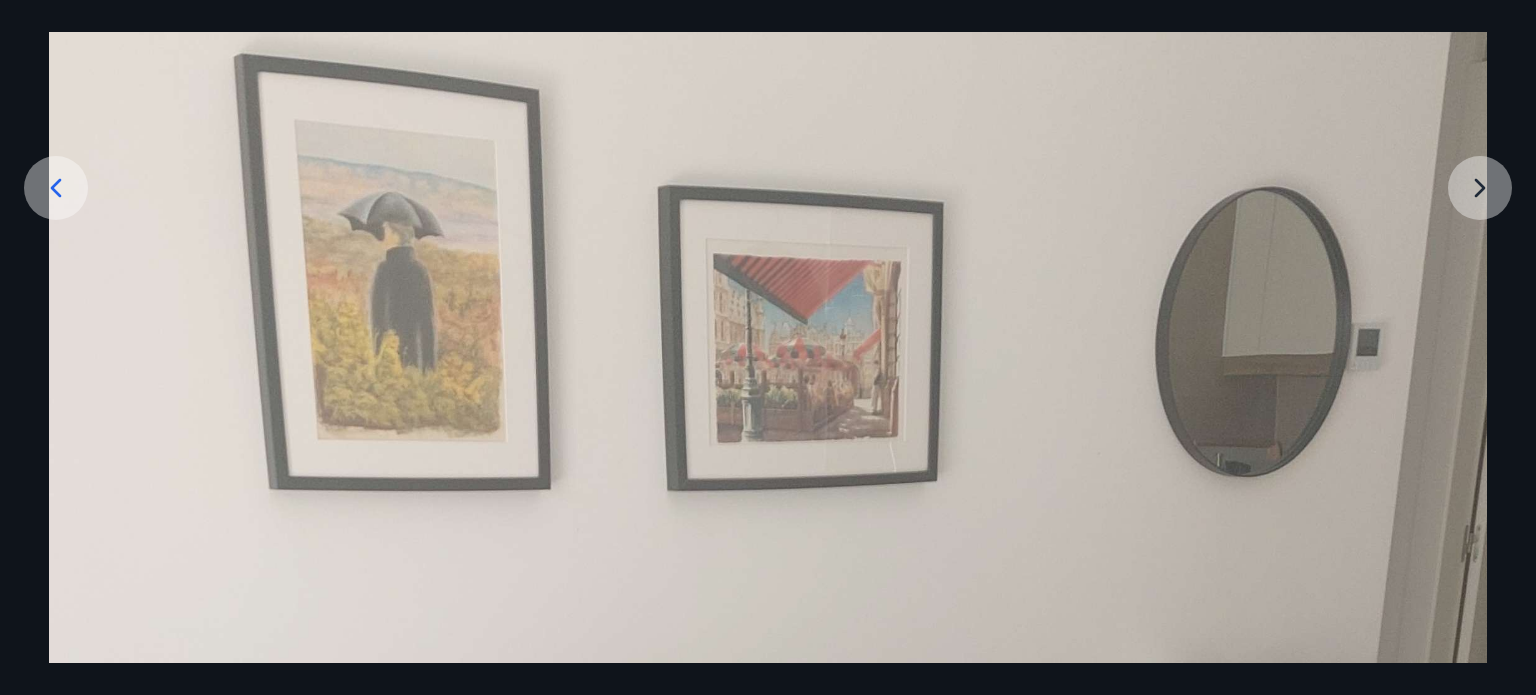 scroll, scrollTop: 258, scrollLeft: 0, axis: vertical 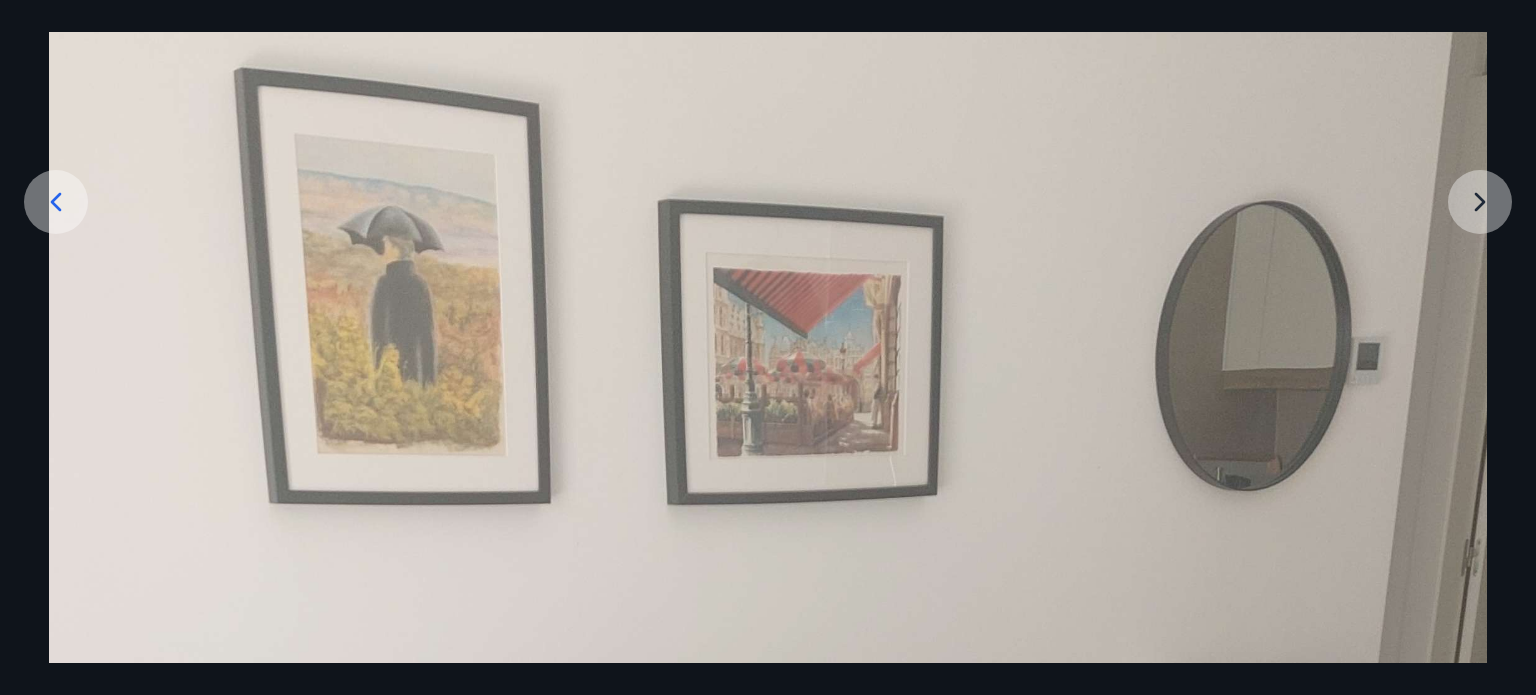 click 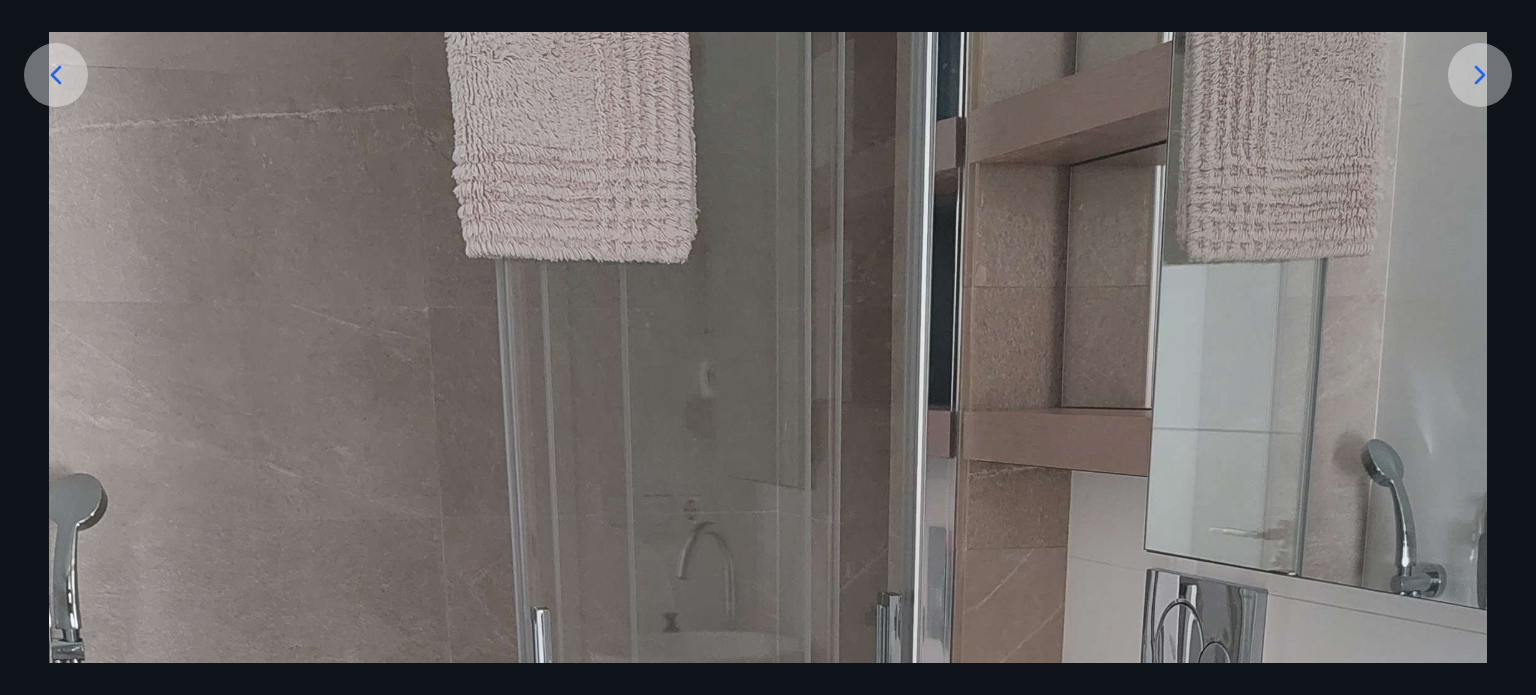 scroll, scrollTop: 158, scrollLeft: 0, axis: vertical 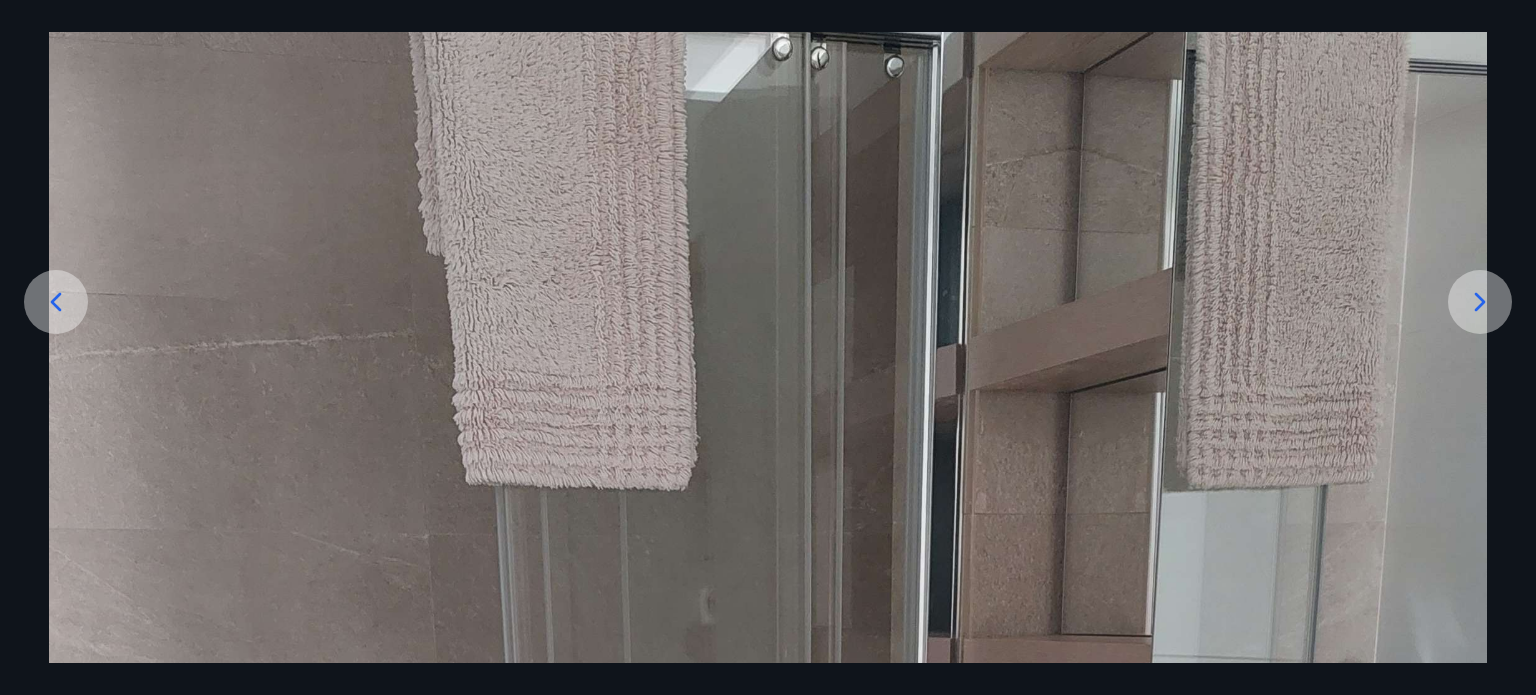 click 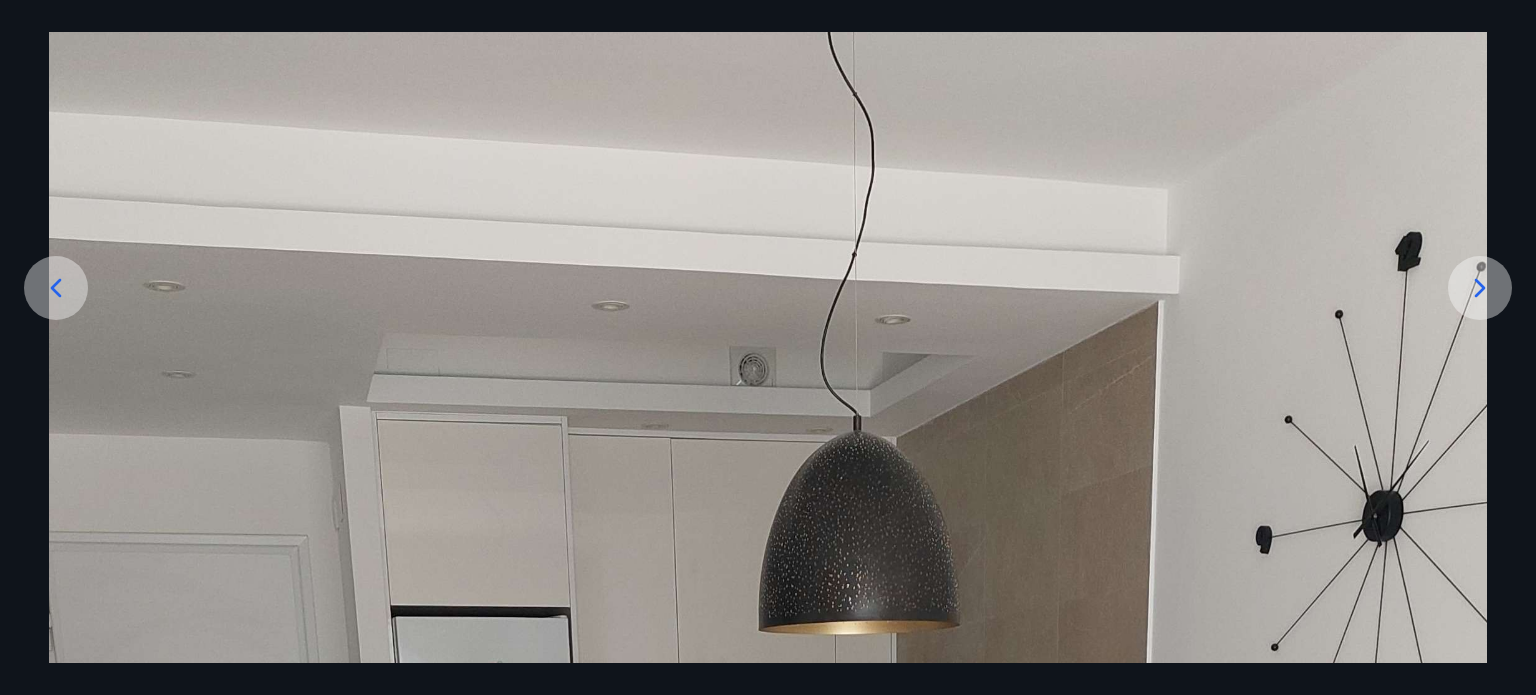 scroll, scrollTop: 158, scrollLeft: 0, axis: vertical 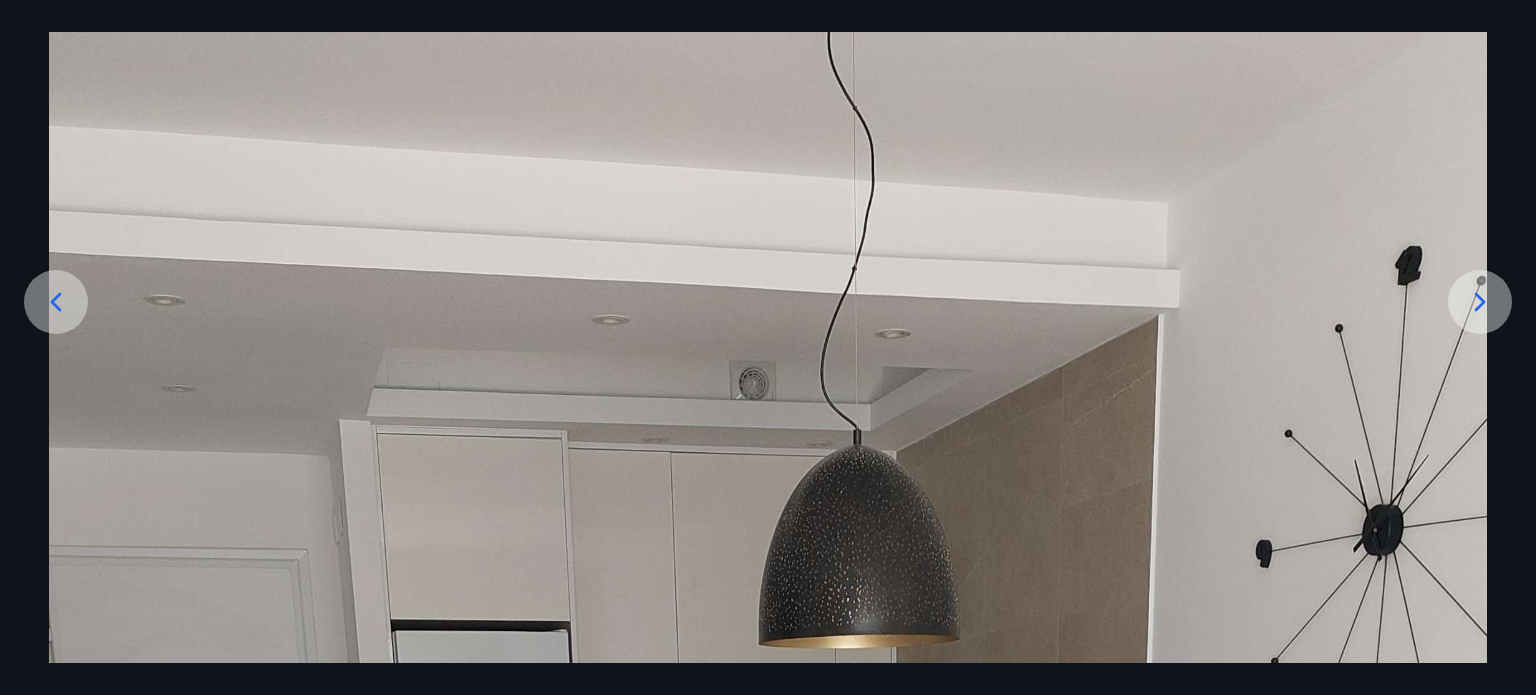 click 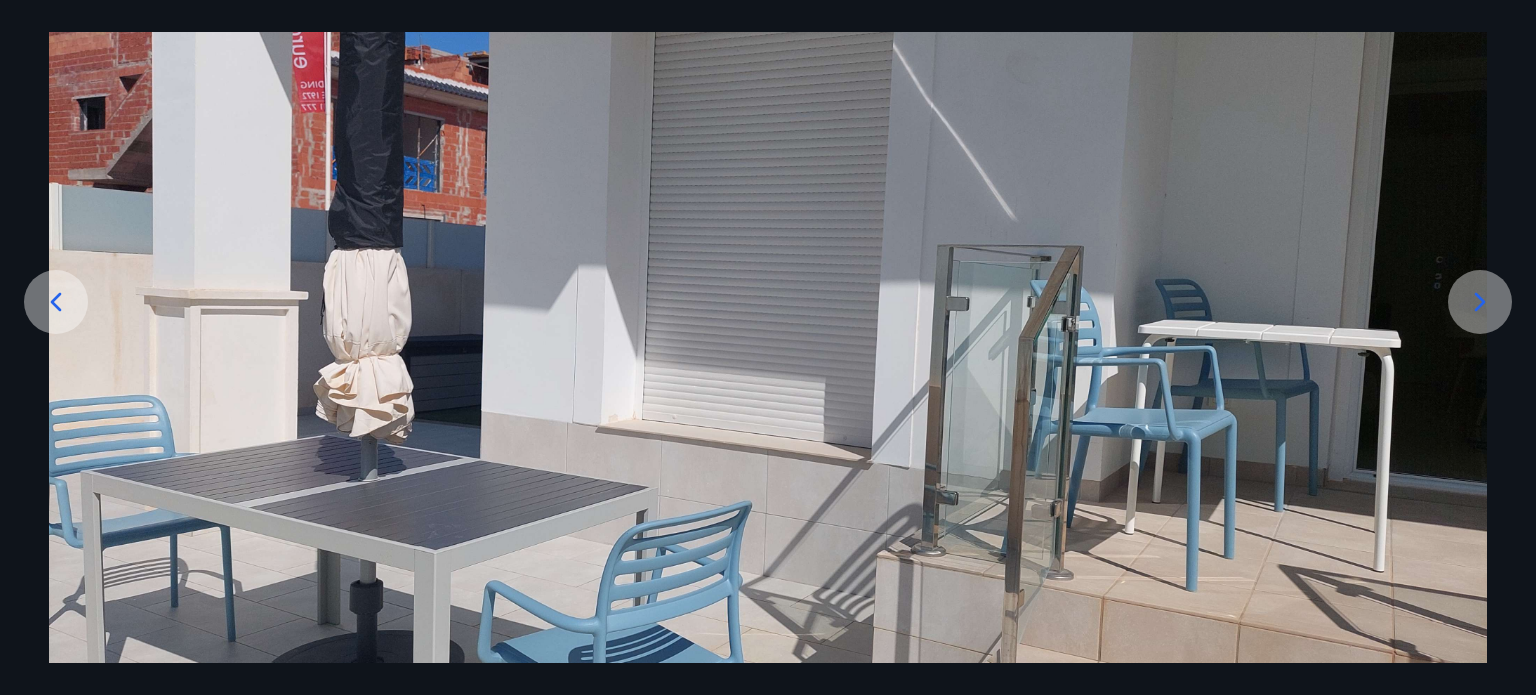 click 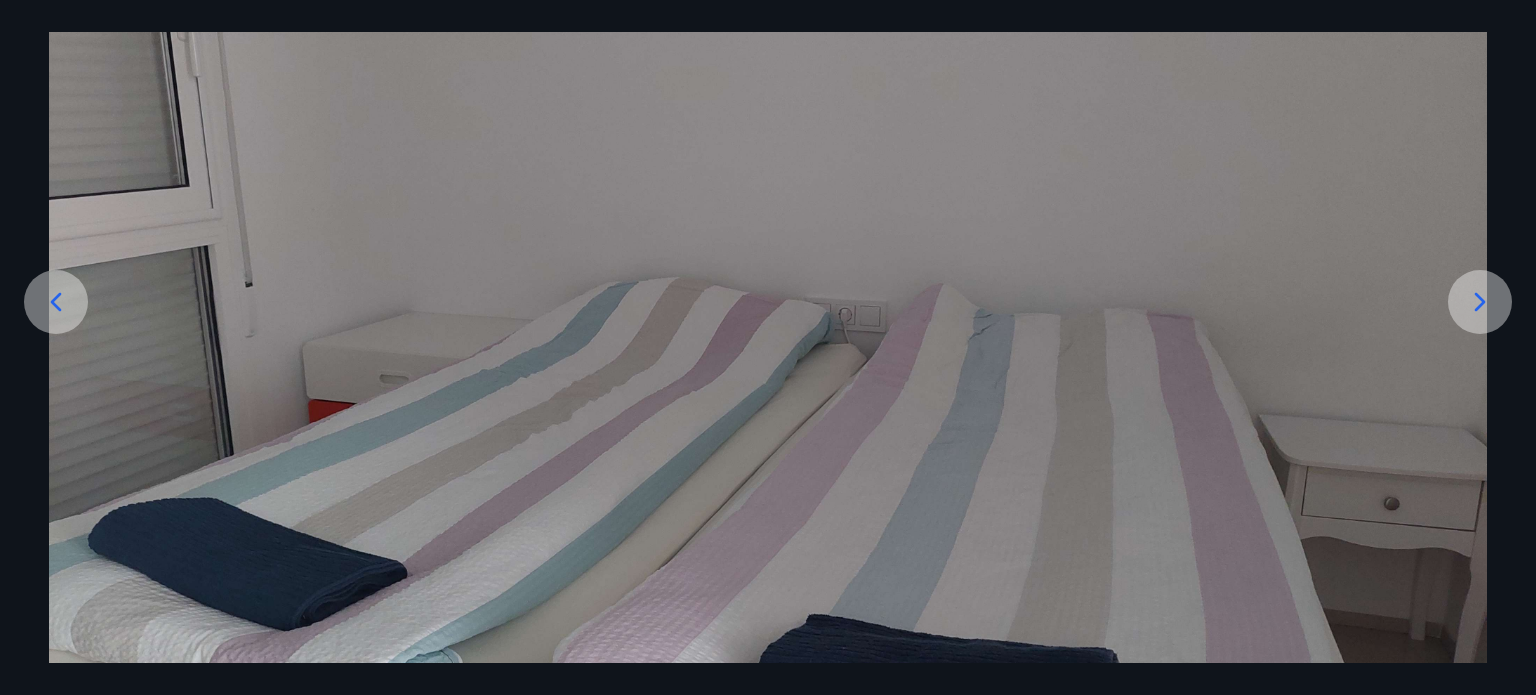 click 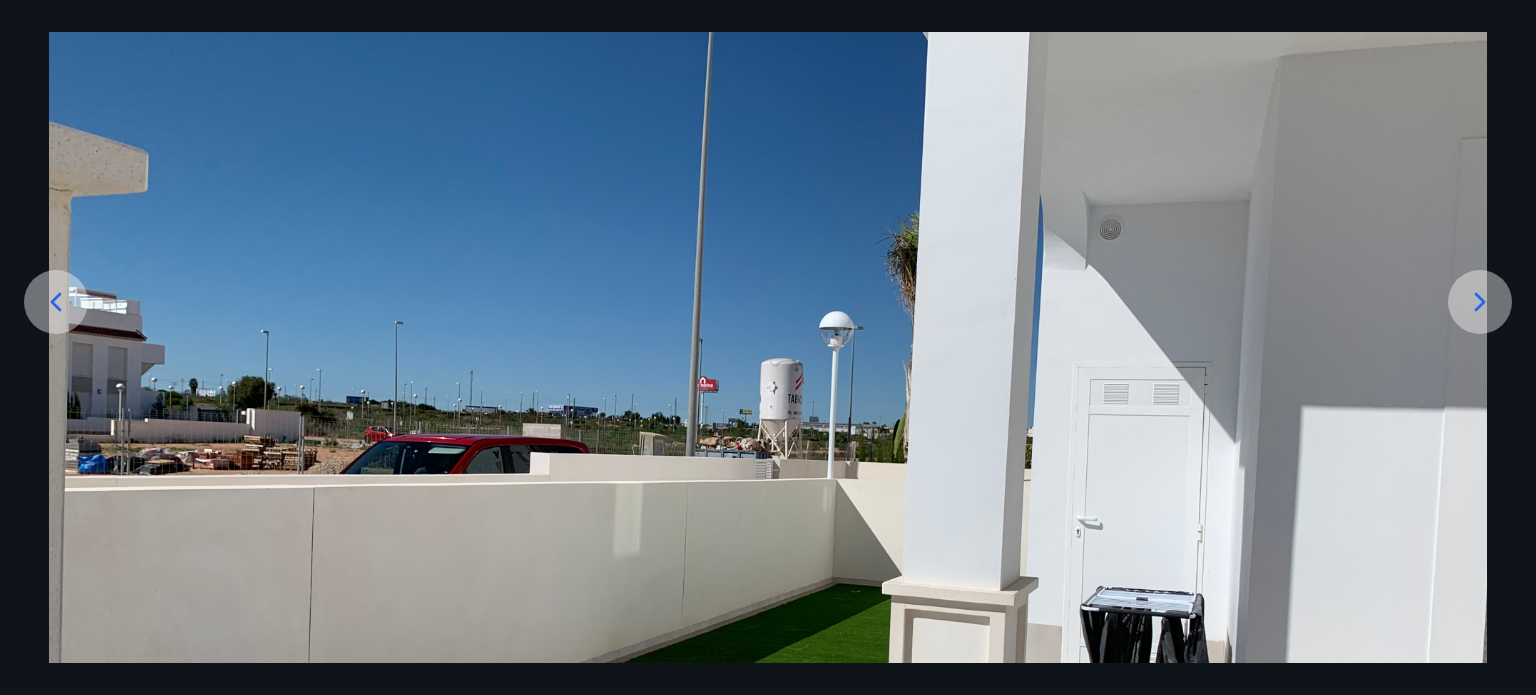click 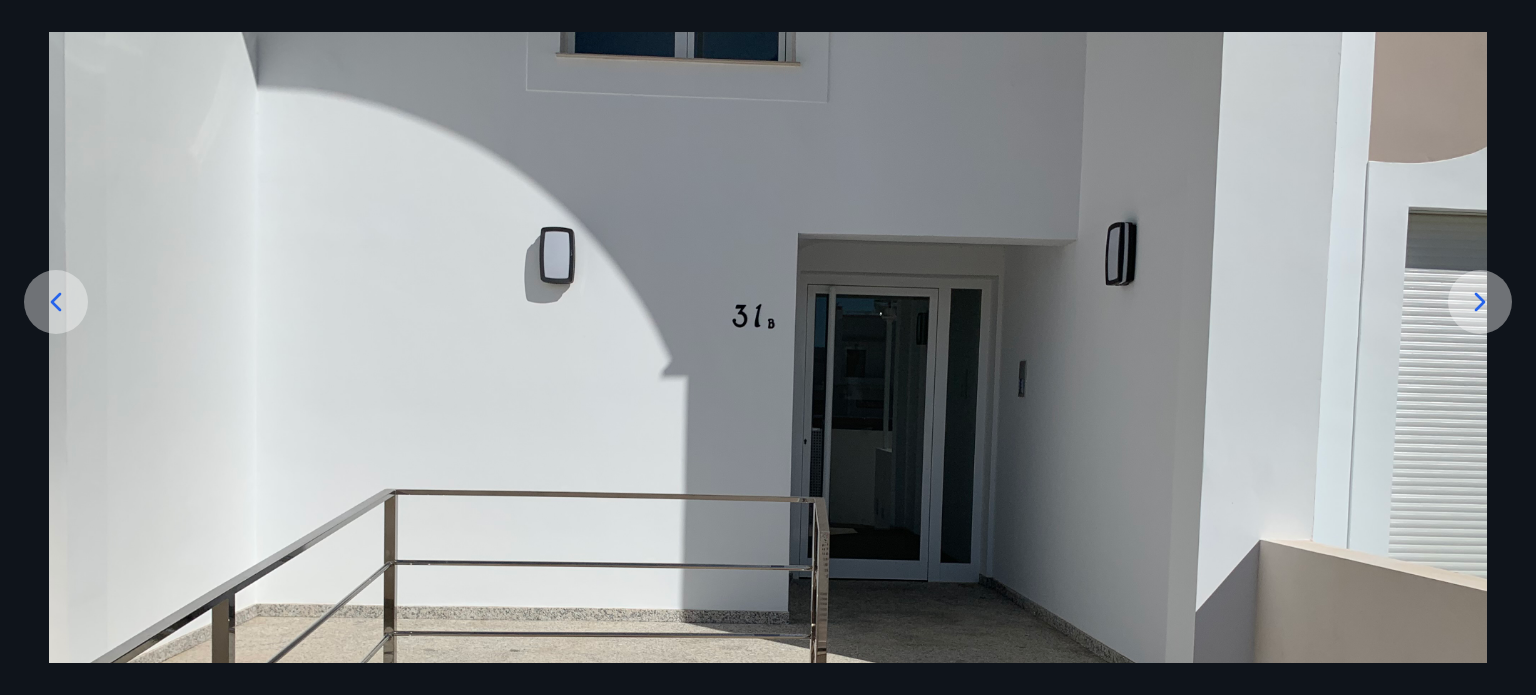 click 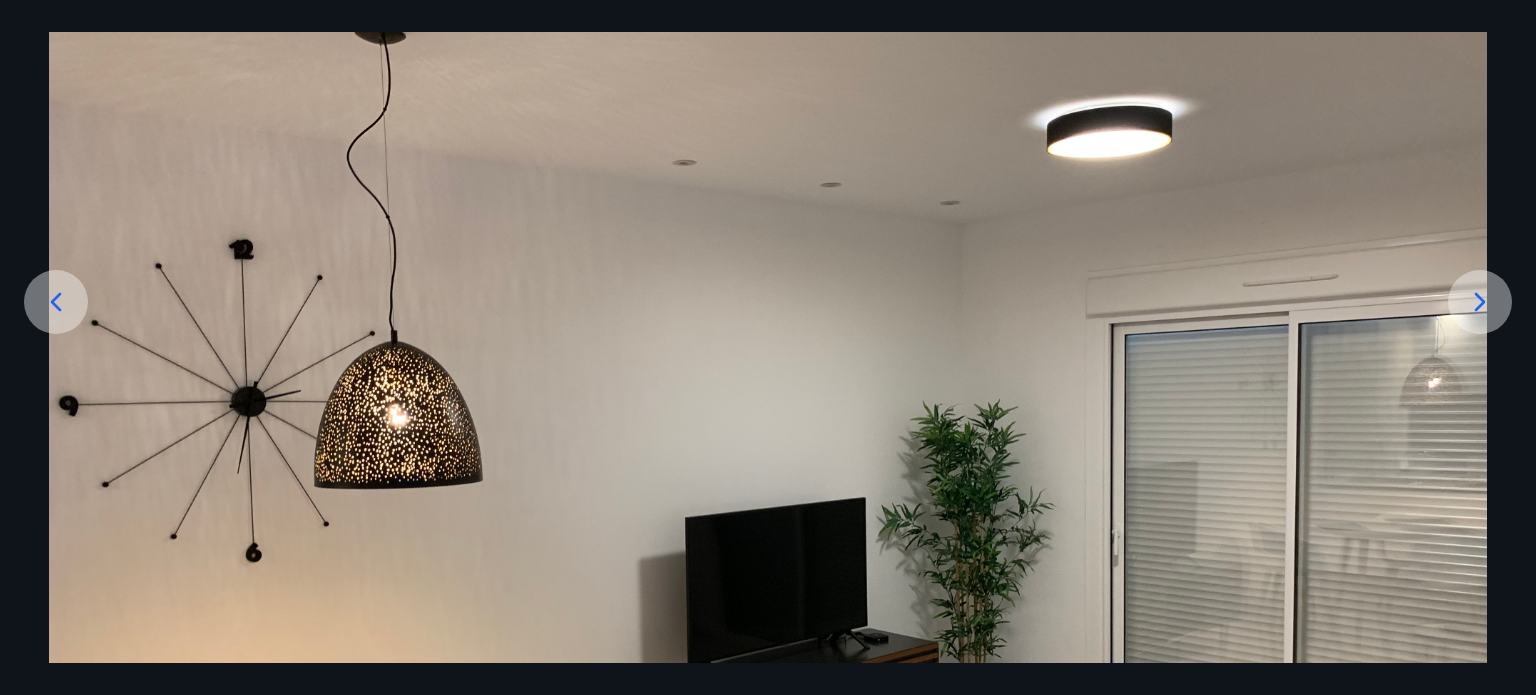 click 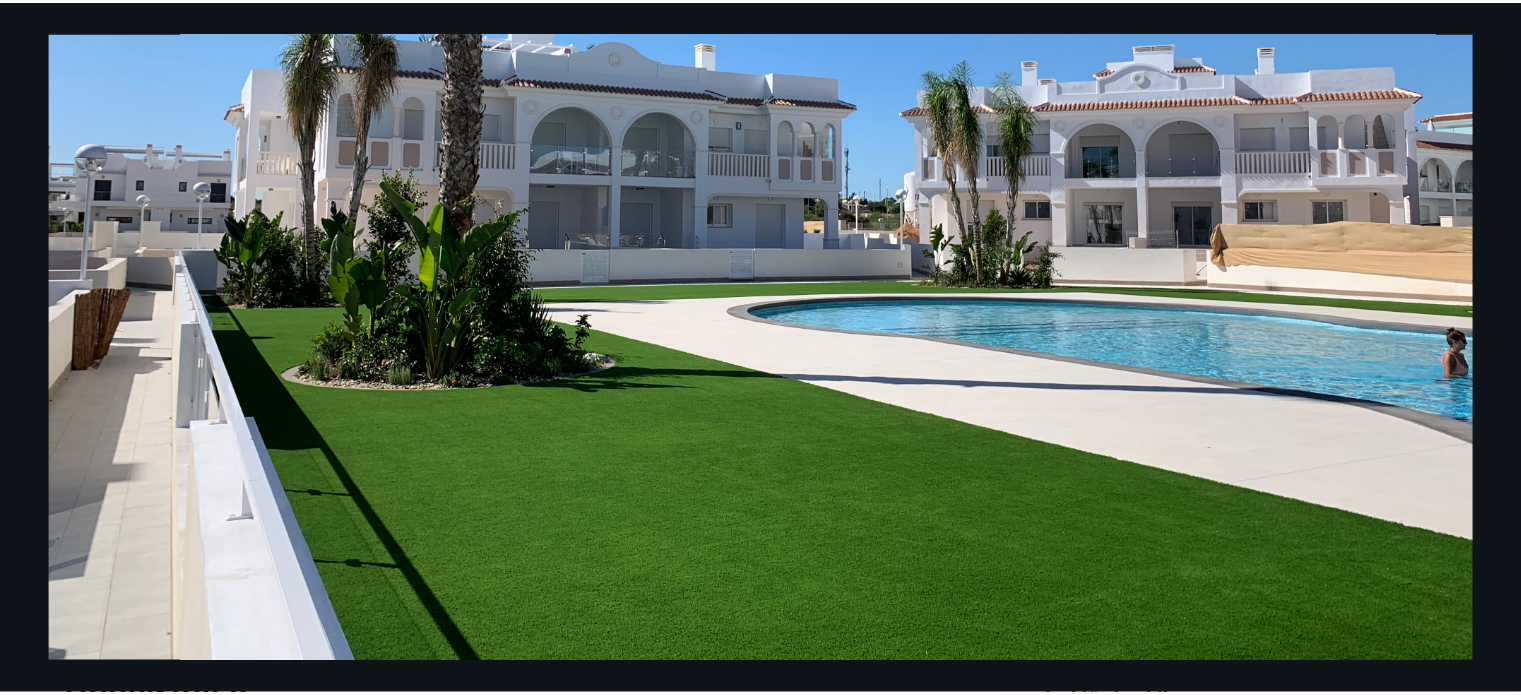scroll, scrollTop: 528, scrollLeft: 0, axis: vertical 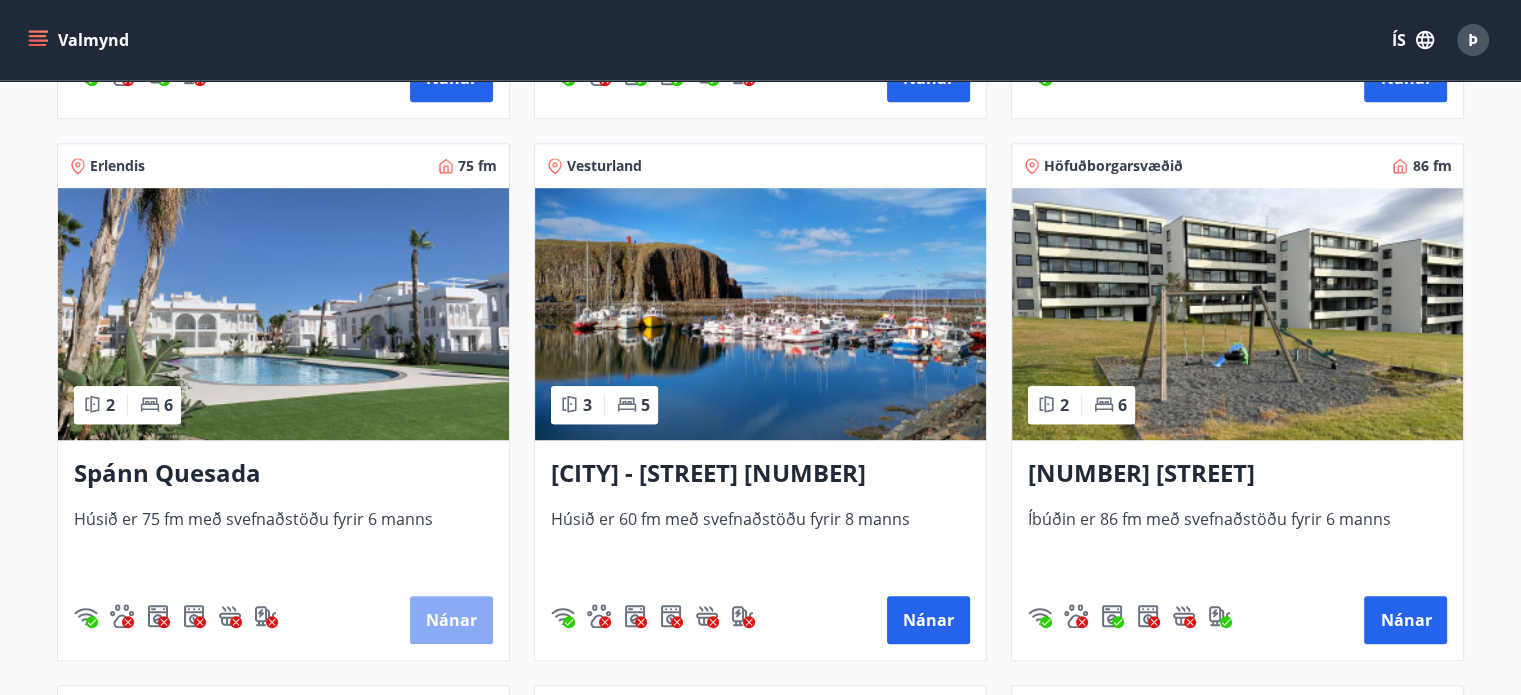 click on "Nánar" at bounding box center (451, 620) 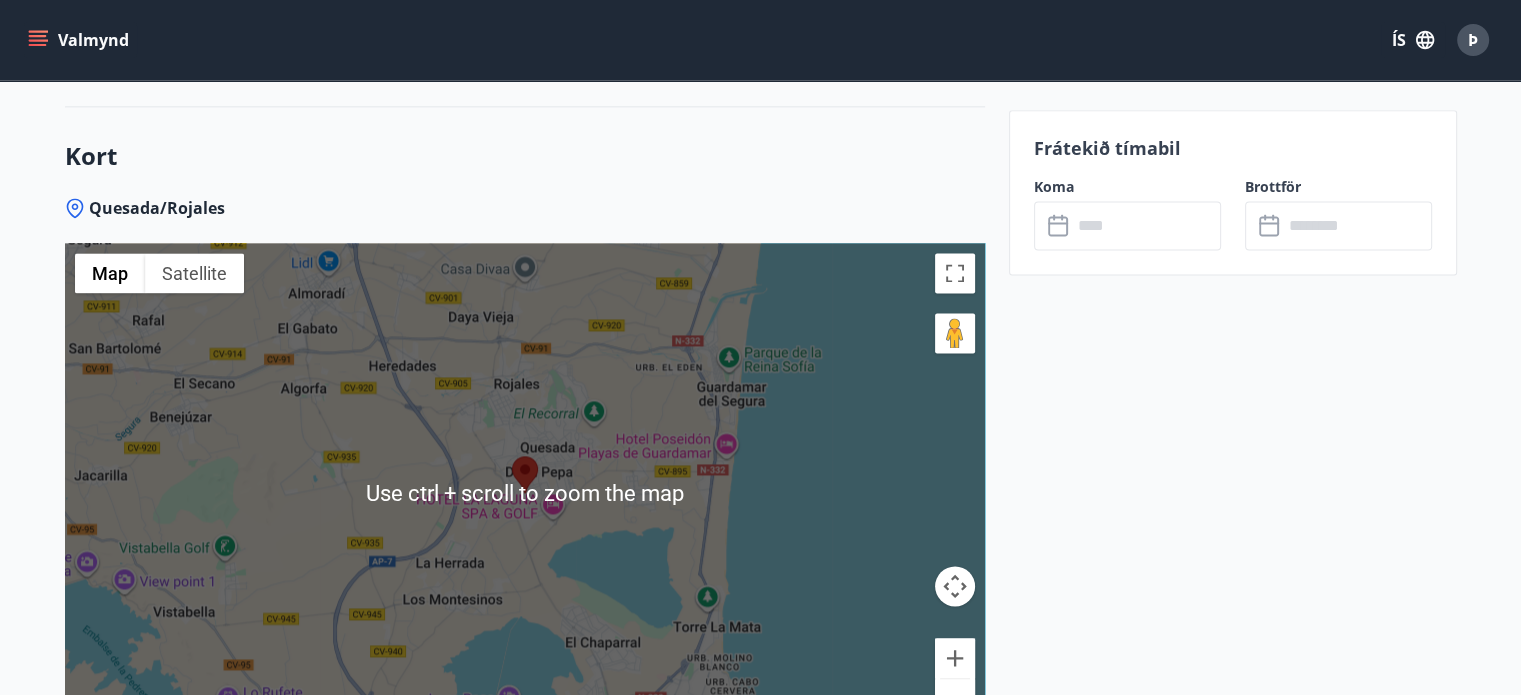 scroll, scrollTop: 2600, scrollLeft: 0, axis: vertical 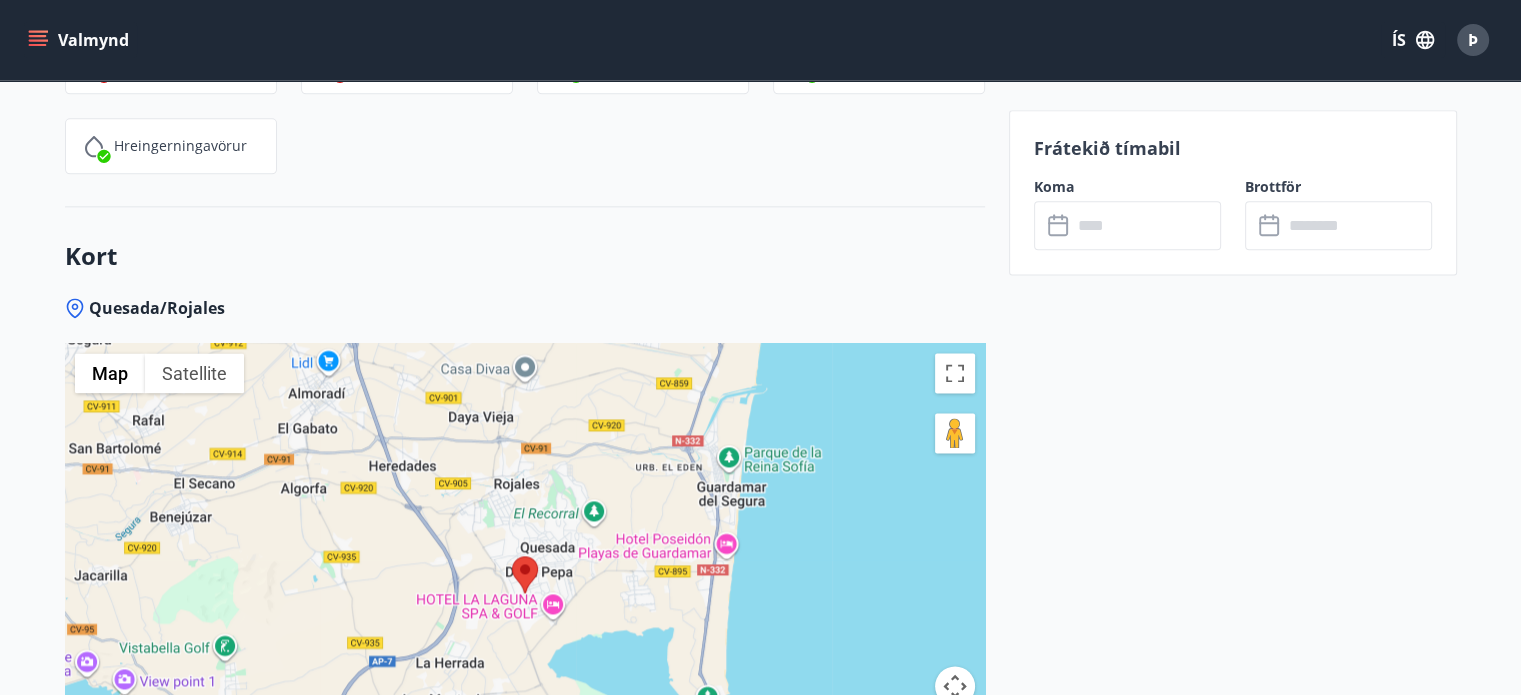 click on "Frátekið tímabil Koma ​ ​ Brottför ​ ​" at bounding box center [1233, -475] 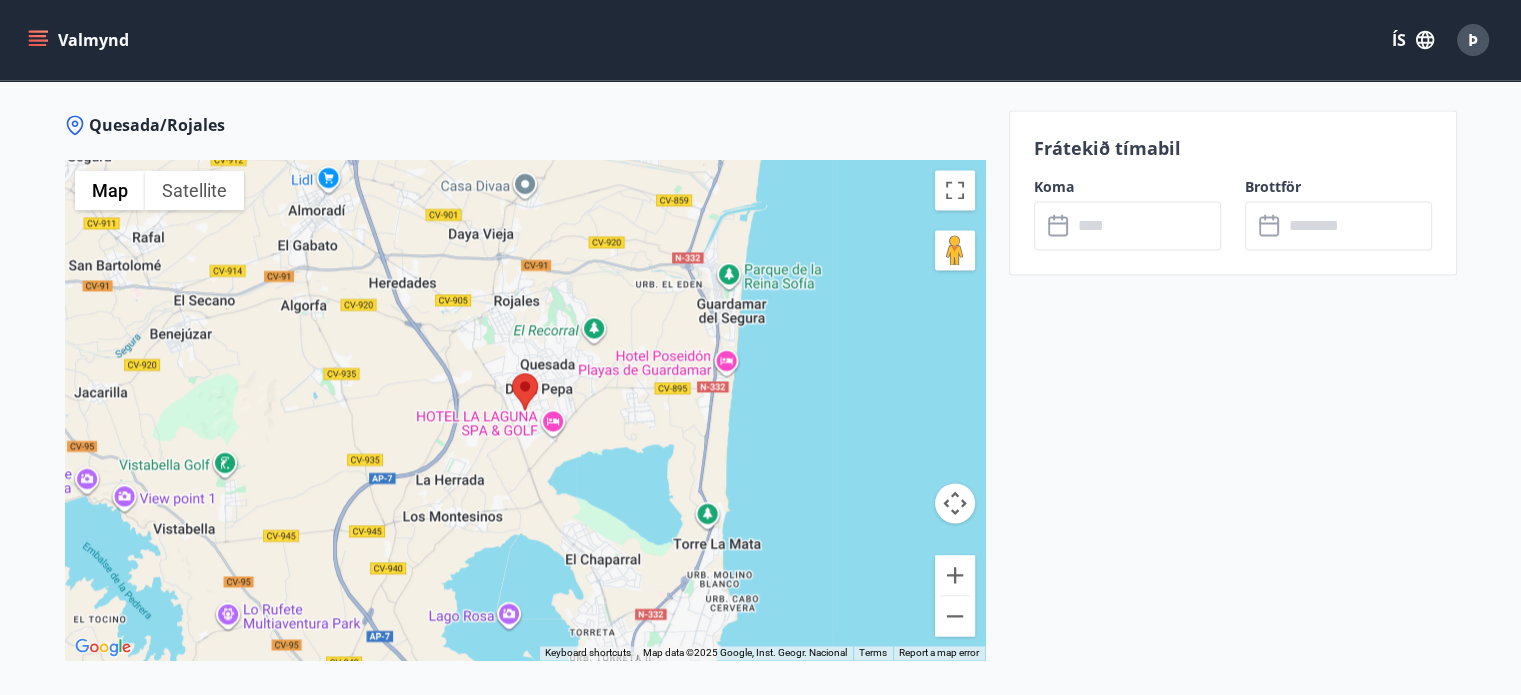 scroll, scrollTop: 2800, scrollLeft: 0, axis: vertical 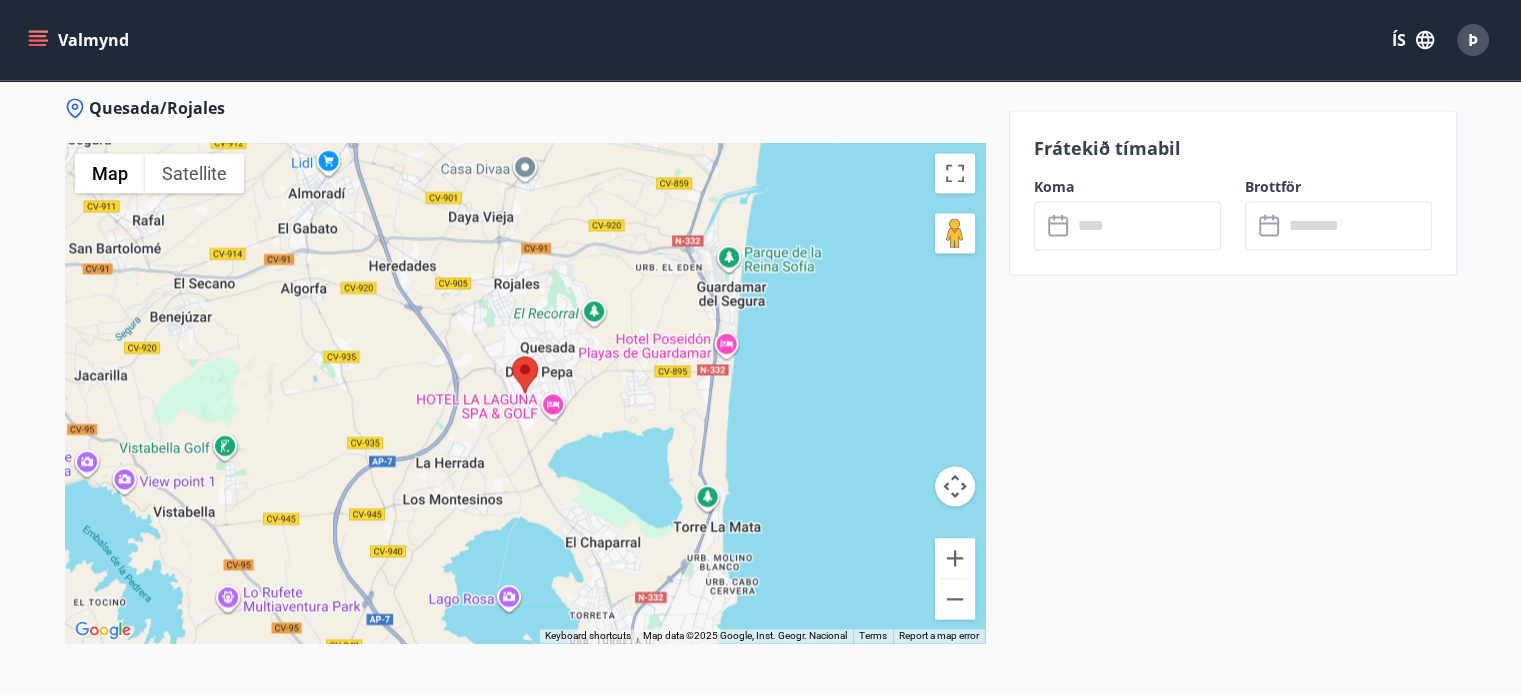 click at bounding box center [512, 356] 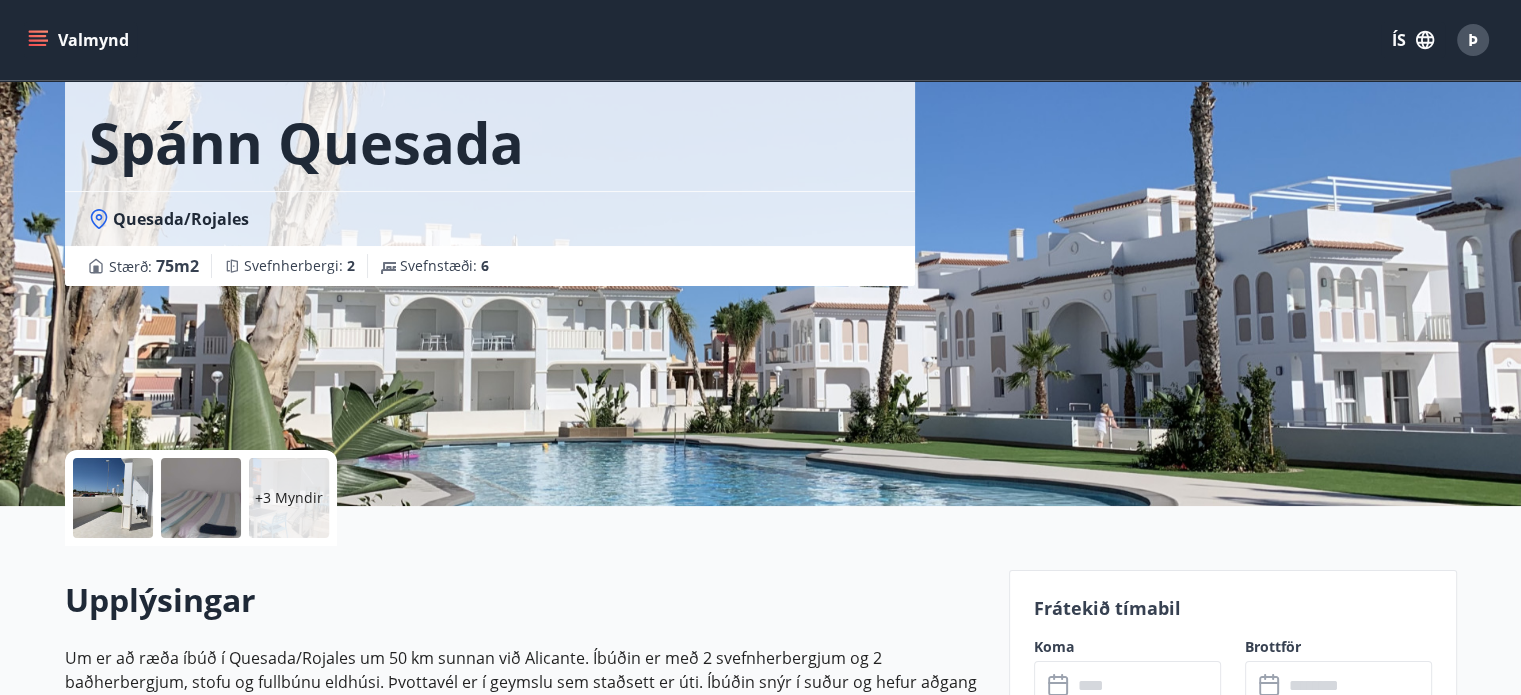 scroll, scrollTop: 0, scrollLeft: 0, axis: both 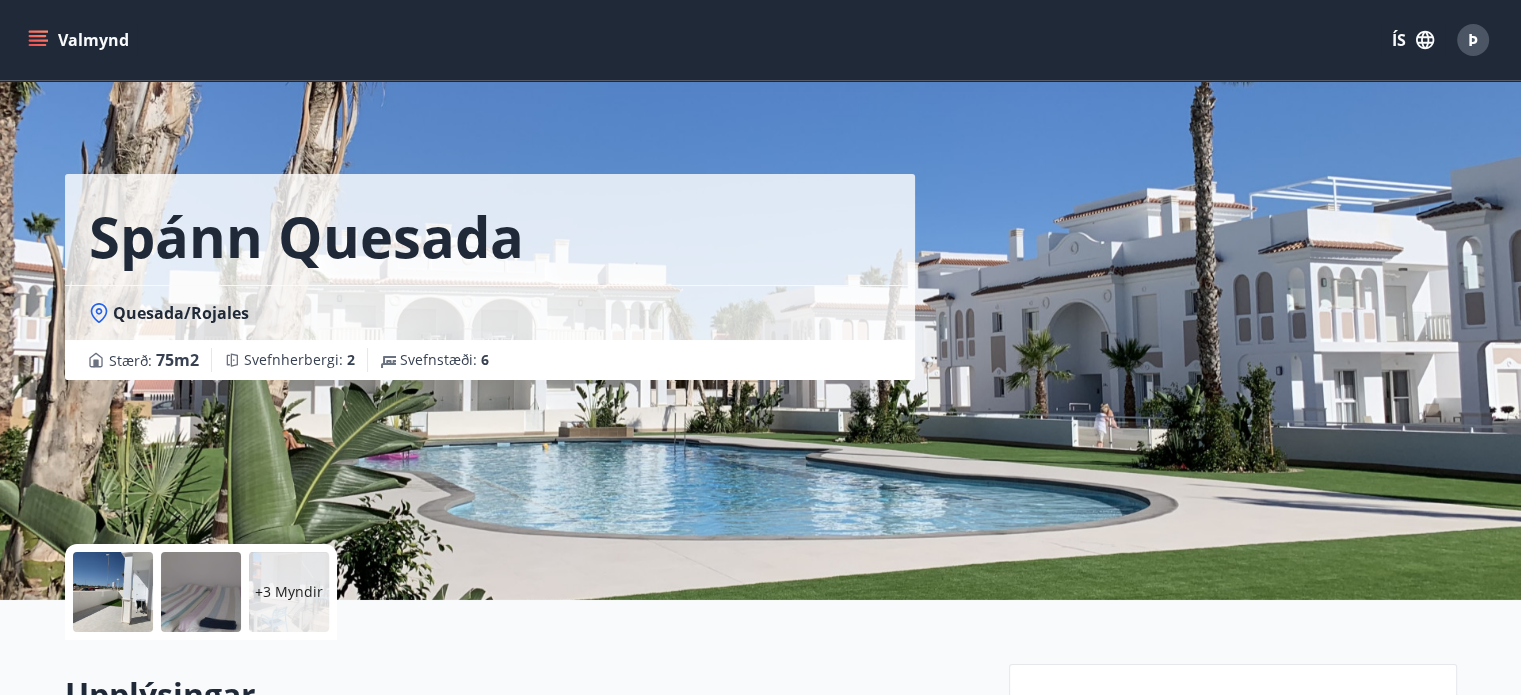 click 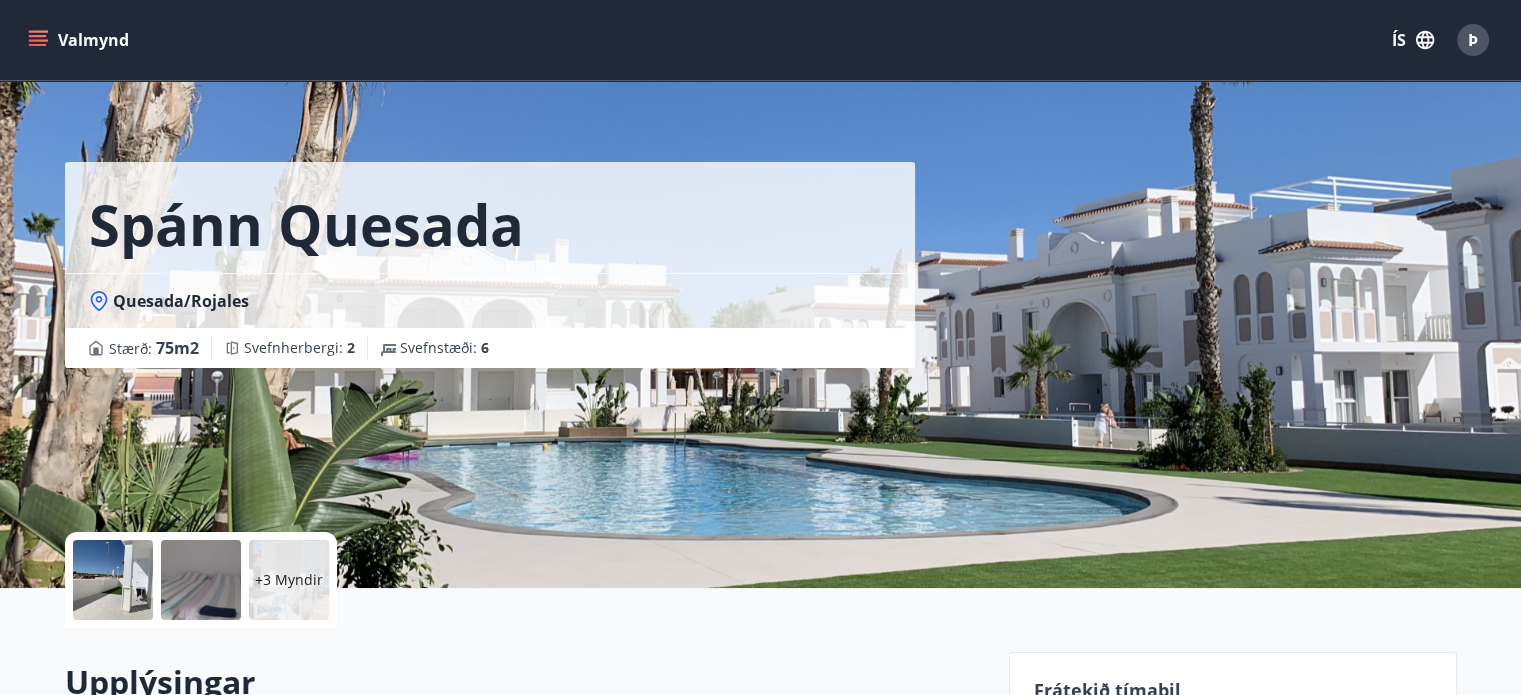 scroll, scrollTop: 0, scrollLeft: 0, axis: both 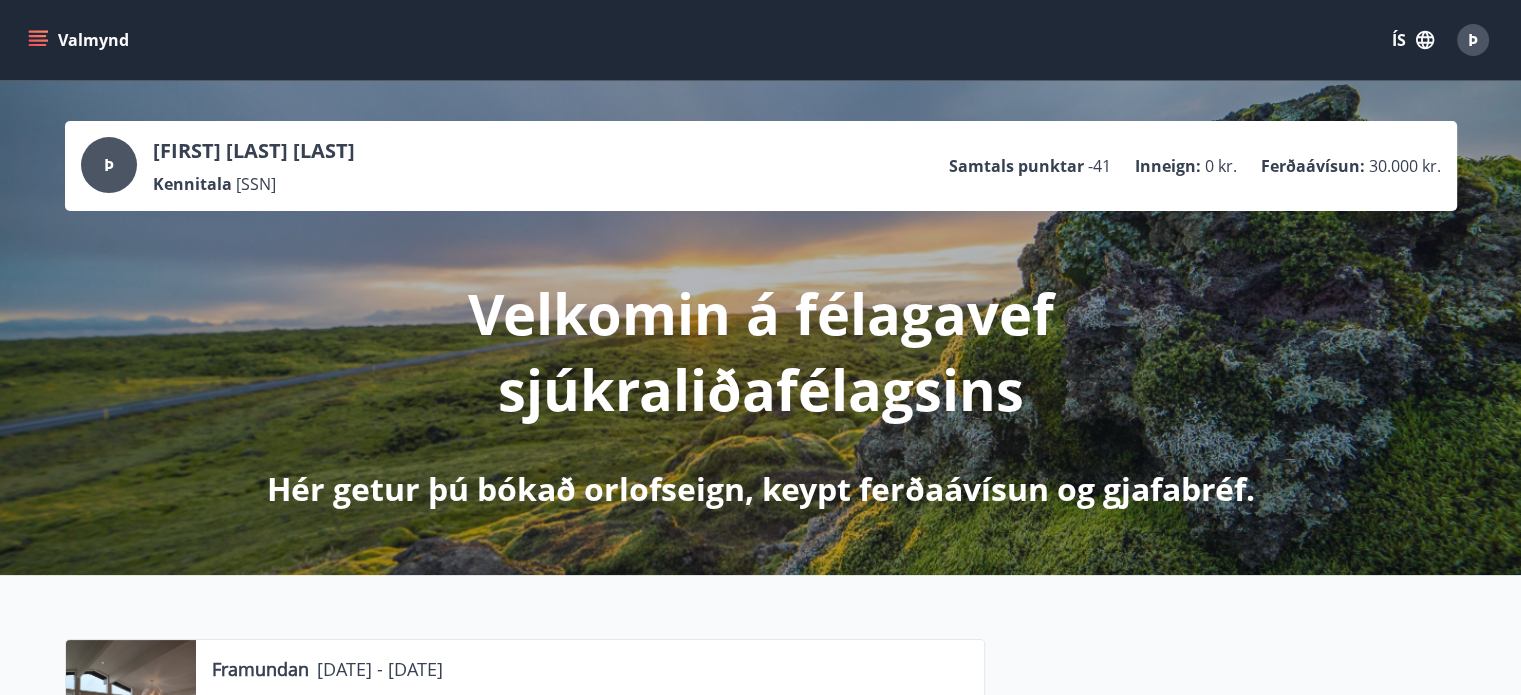 click 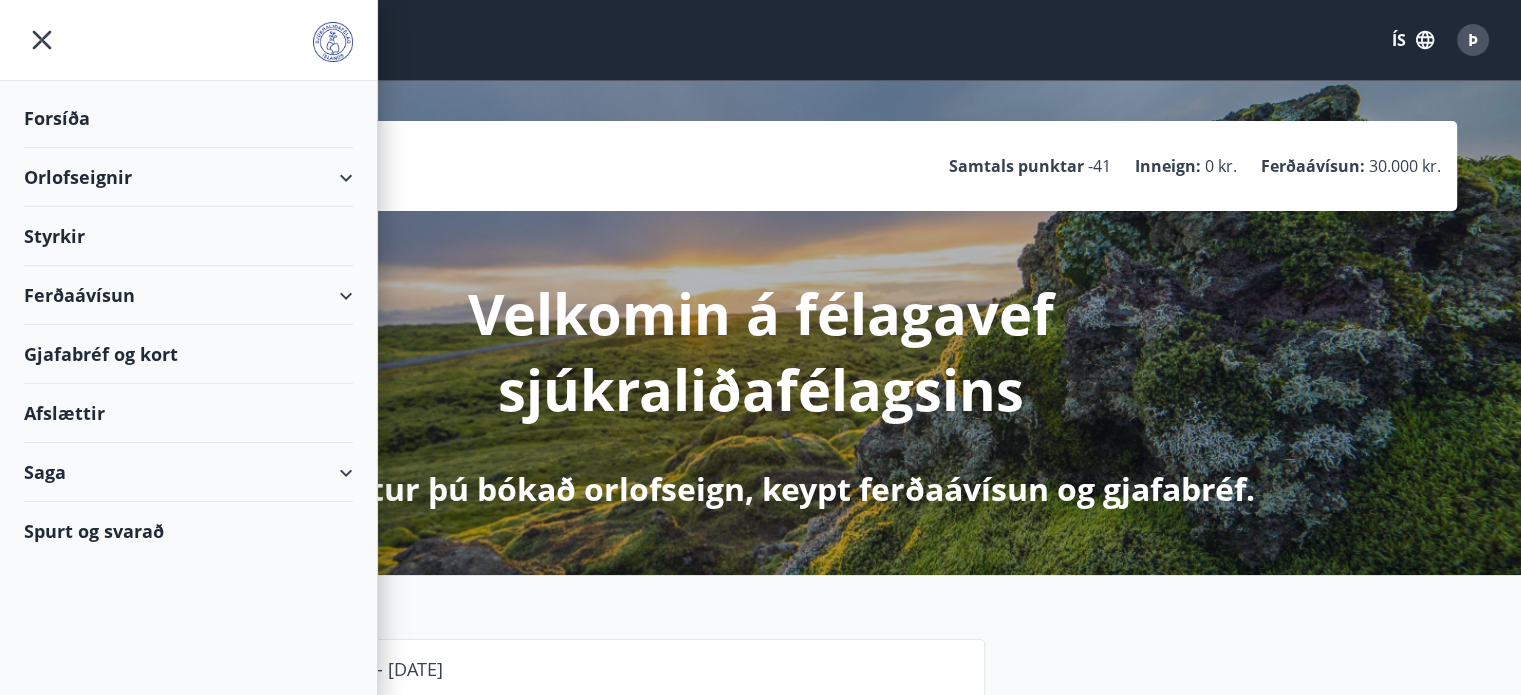 click on "Orlofseignir" at bounding box center [188, 177] 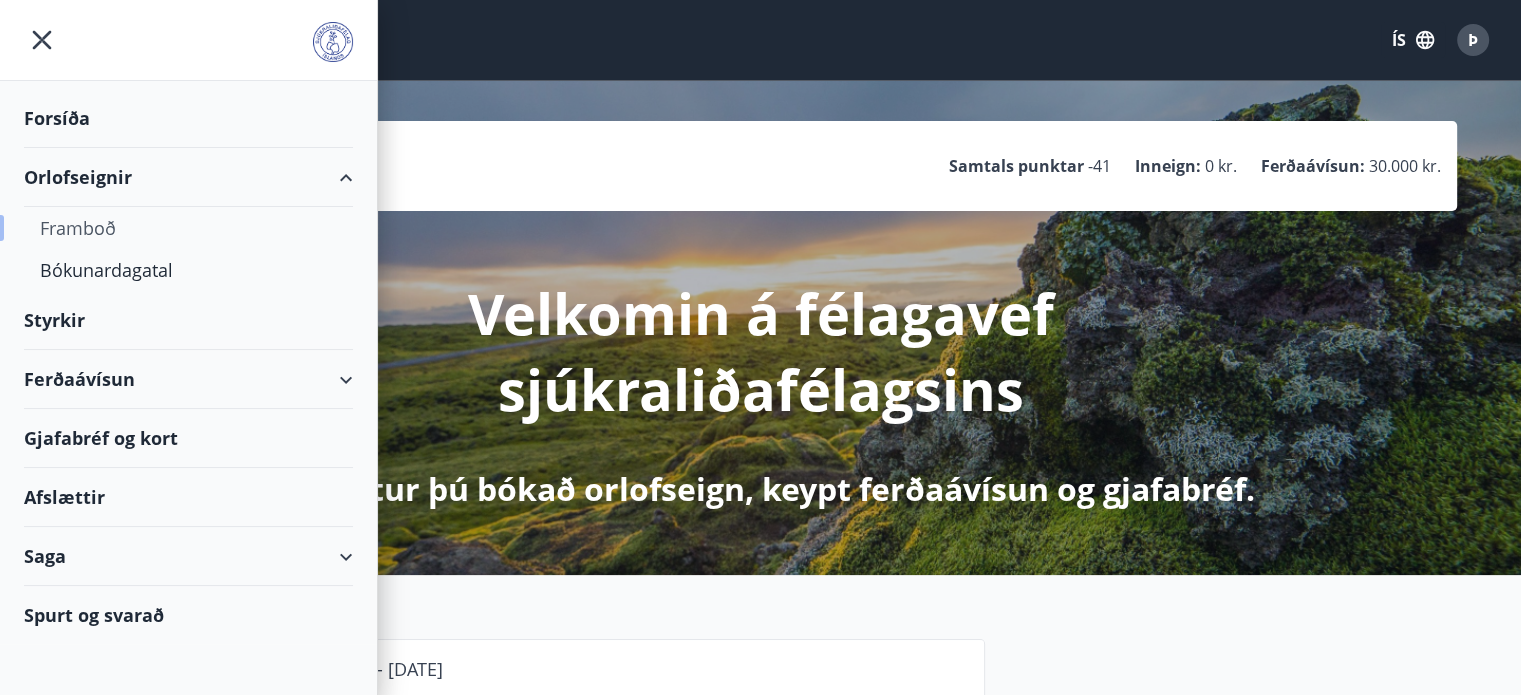 click on "Framboð" at bounding box center [188, 228] 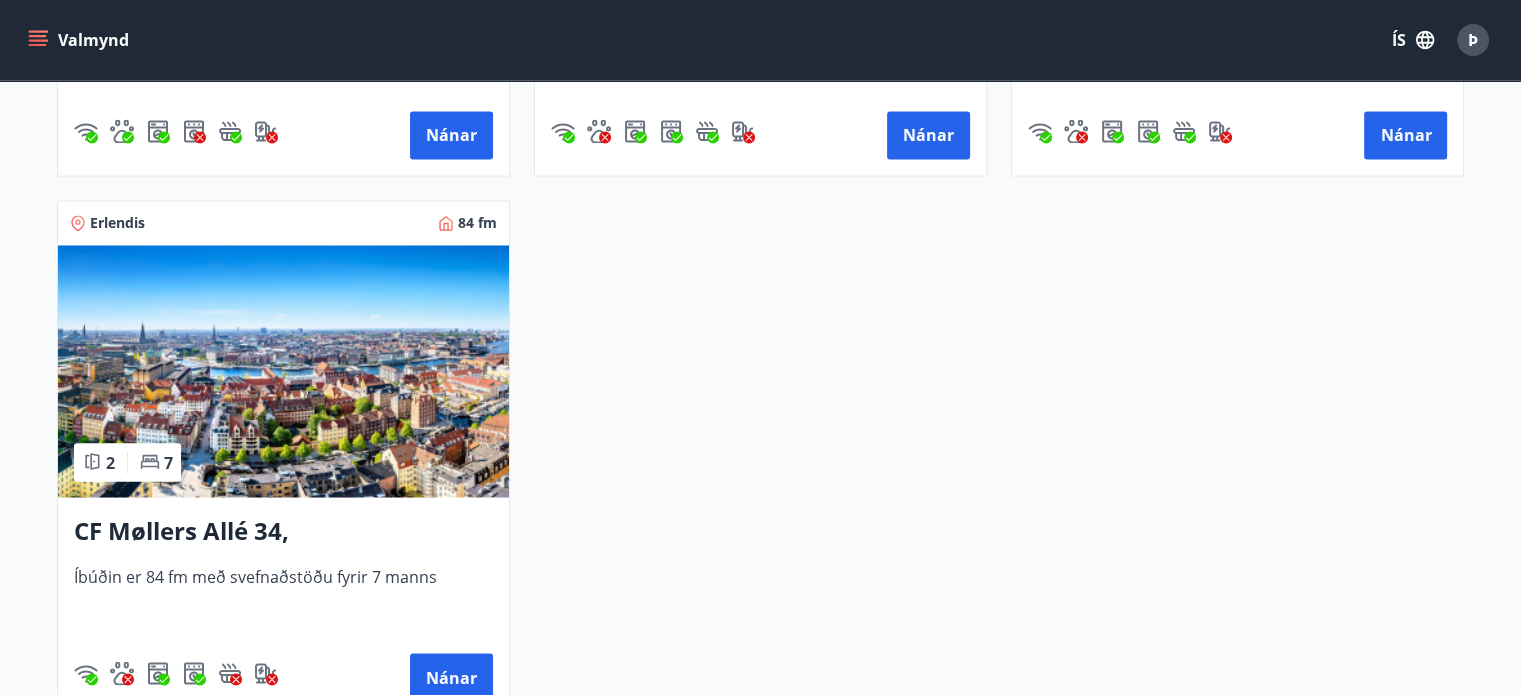 scroll, scrollTop: 3600, scrollLeft: 0, axis: vertical 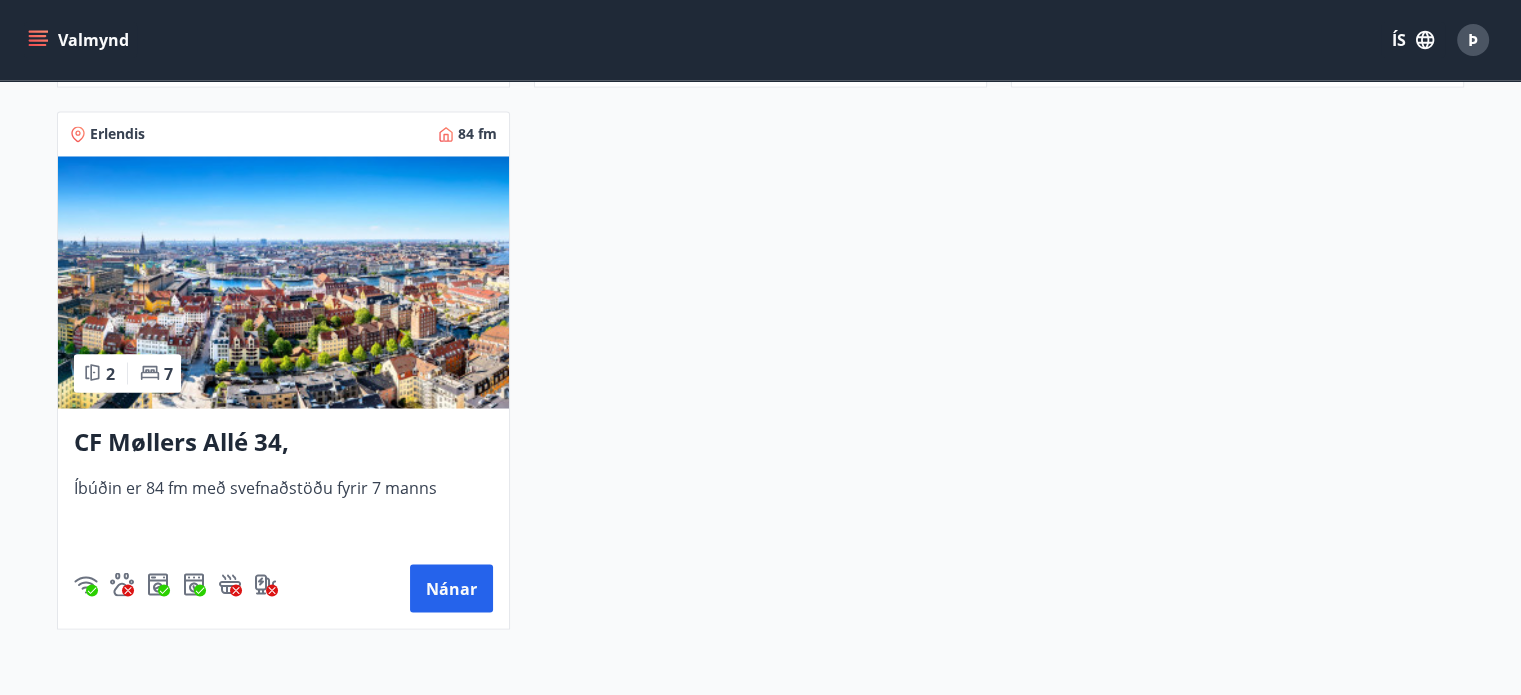 click on "CF Møllers Allé 34, Kaupmannahöfn" at bounding box center (283, 442) 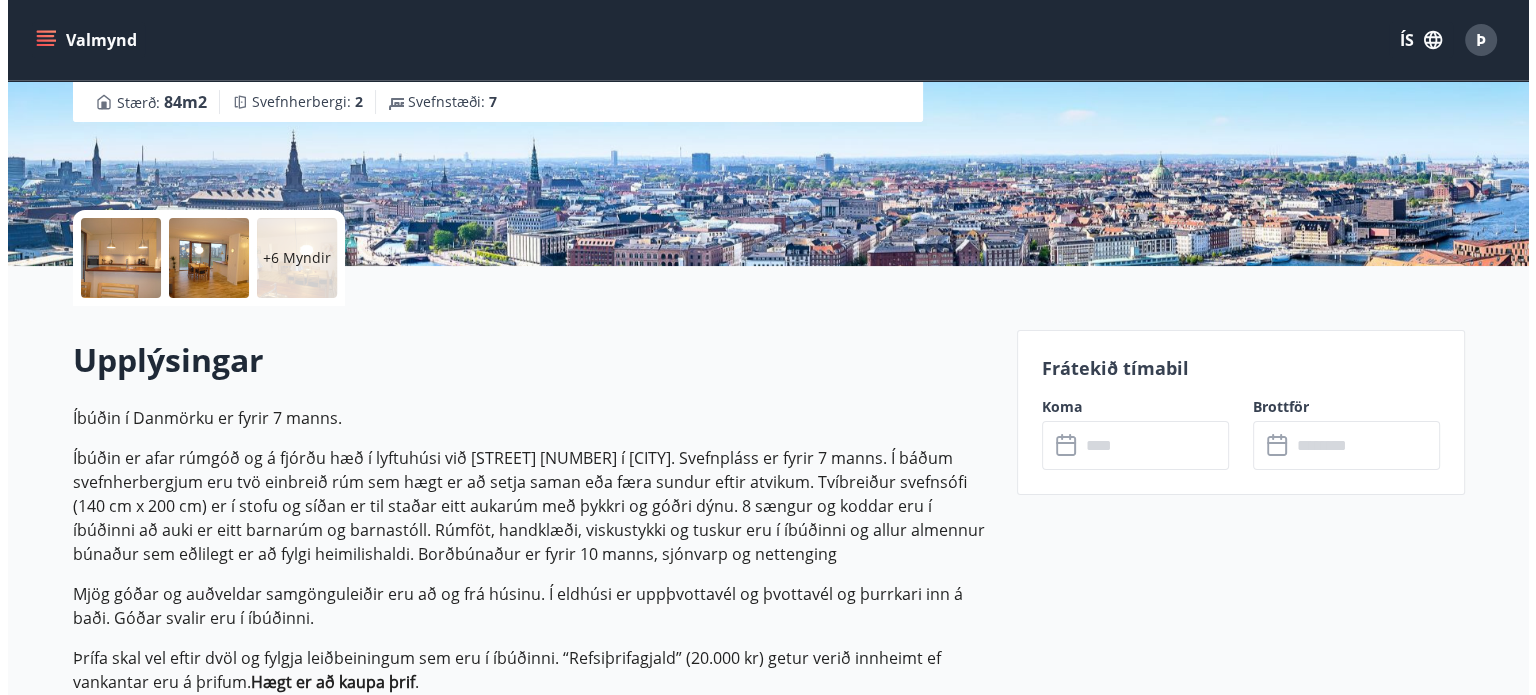 scroll, scrollTop: 300, scrollLeft: 0, axis: vertical 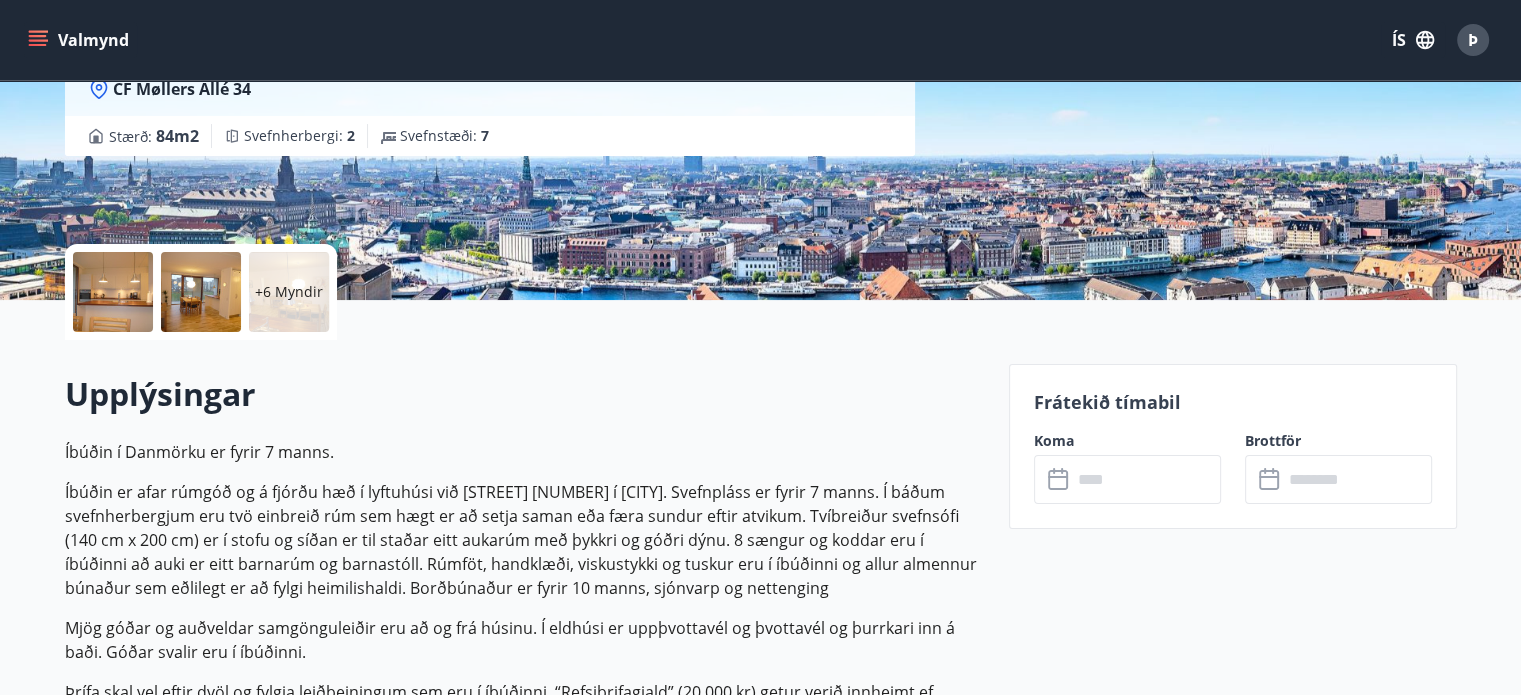 click on "+6 Myndir" at bounding box center (289, 292) 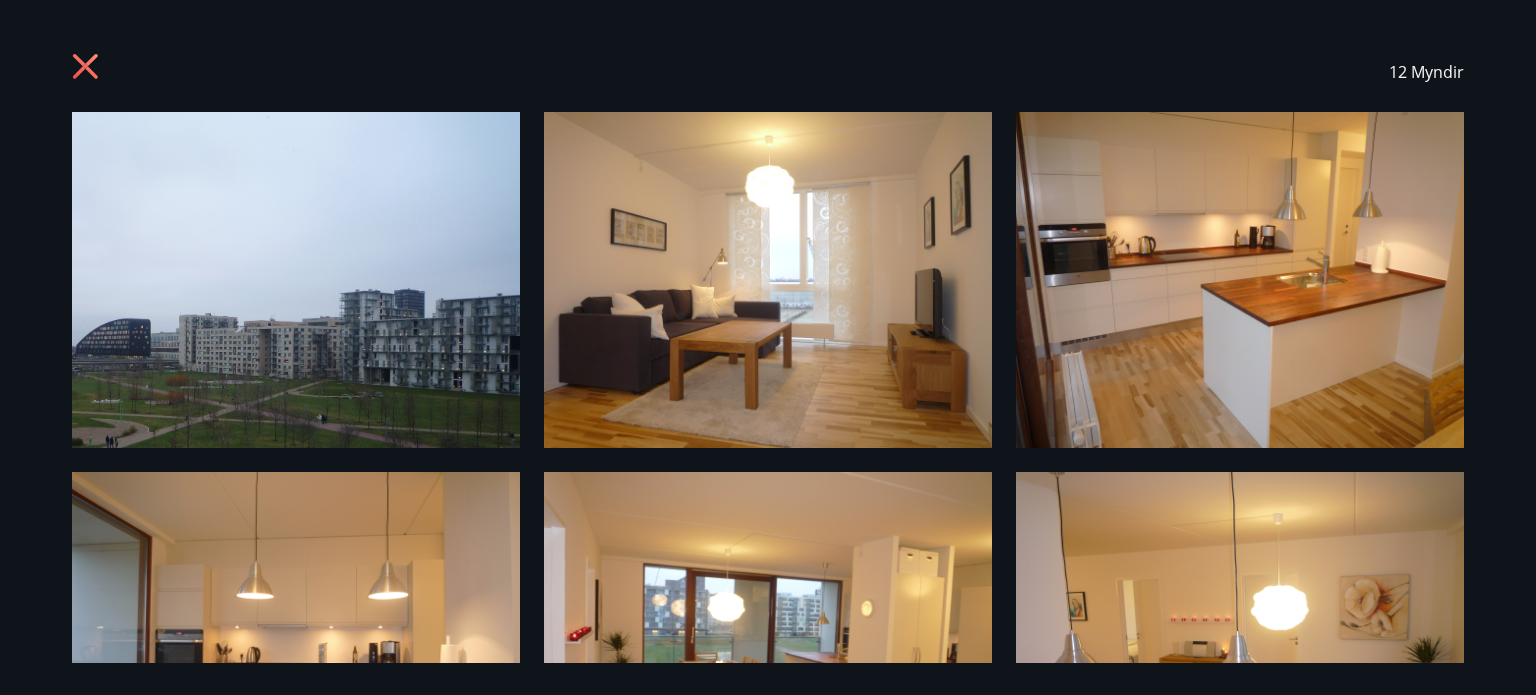 click at bounding box center [296, 280] 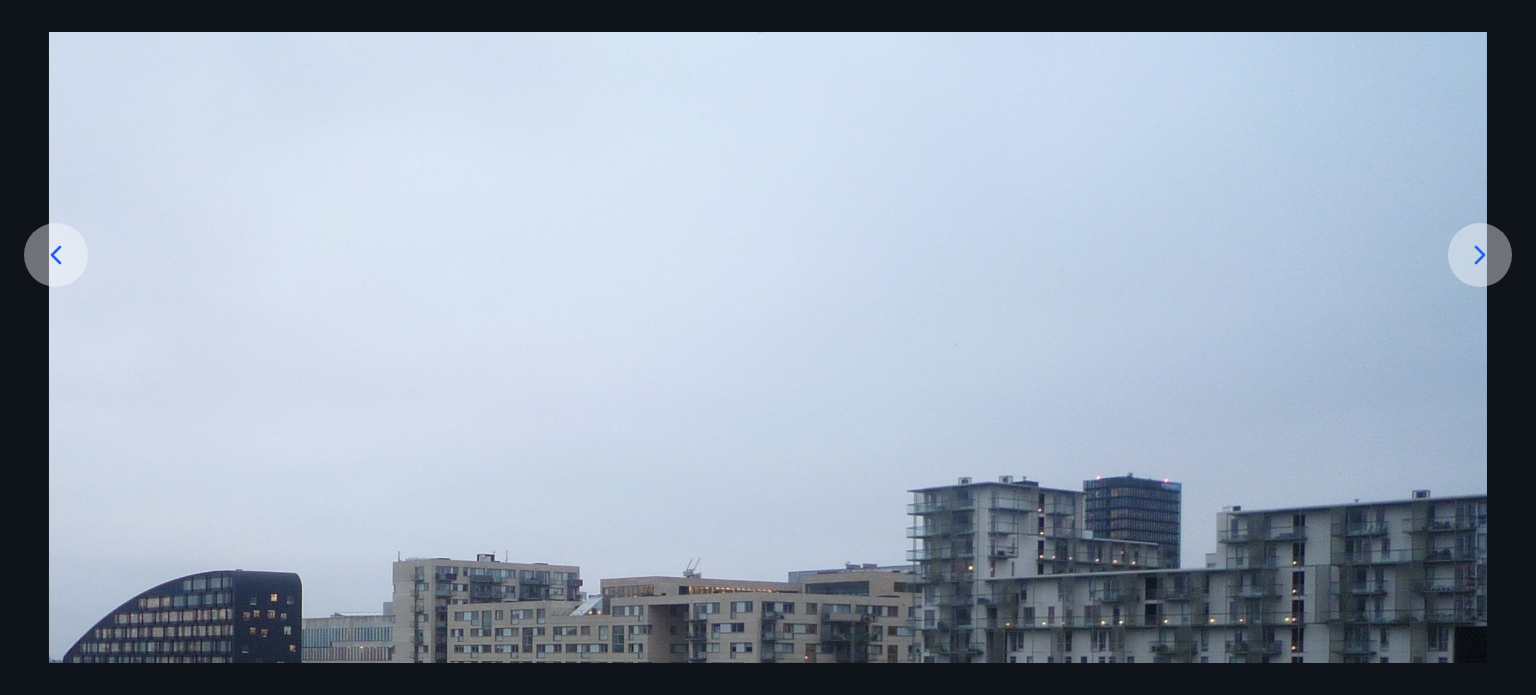 scroll, scrollTop: 400, scrollLeft: 0, axis: vertical 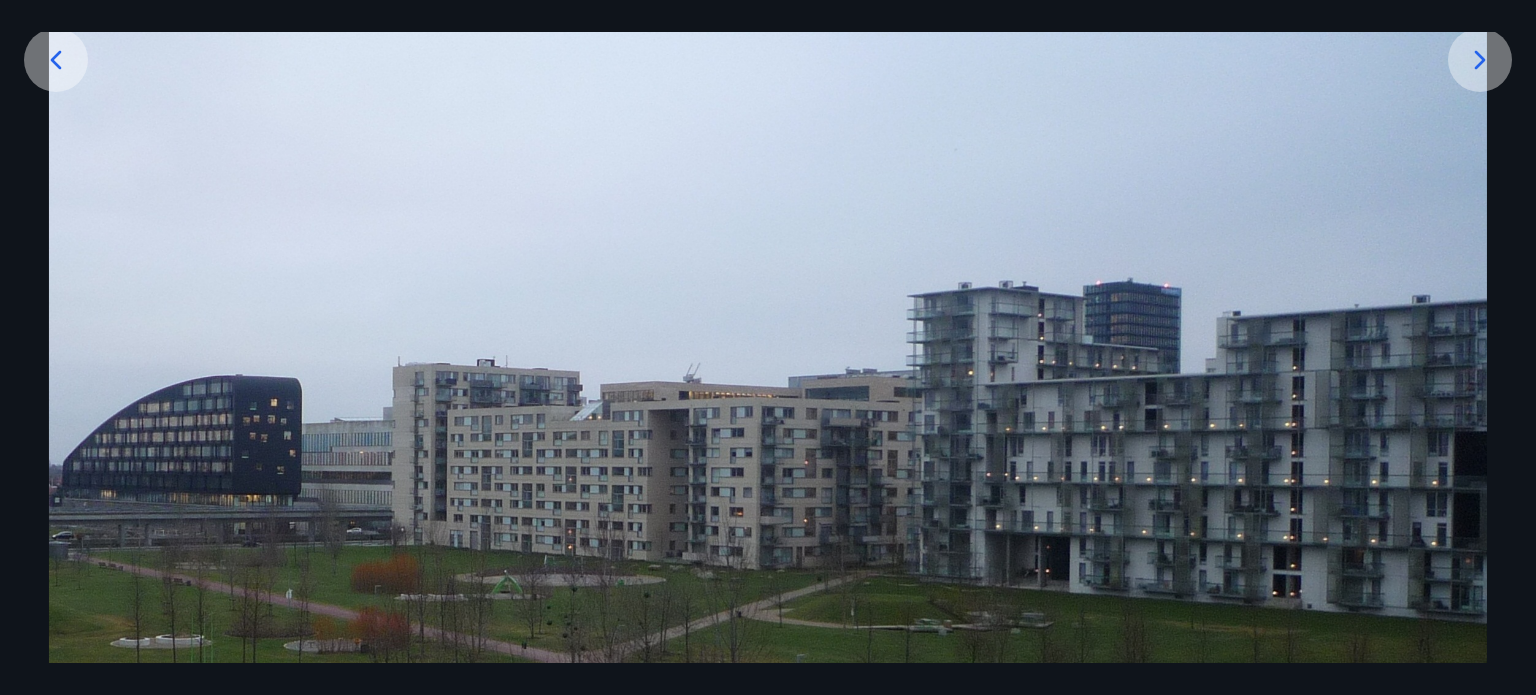 click 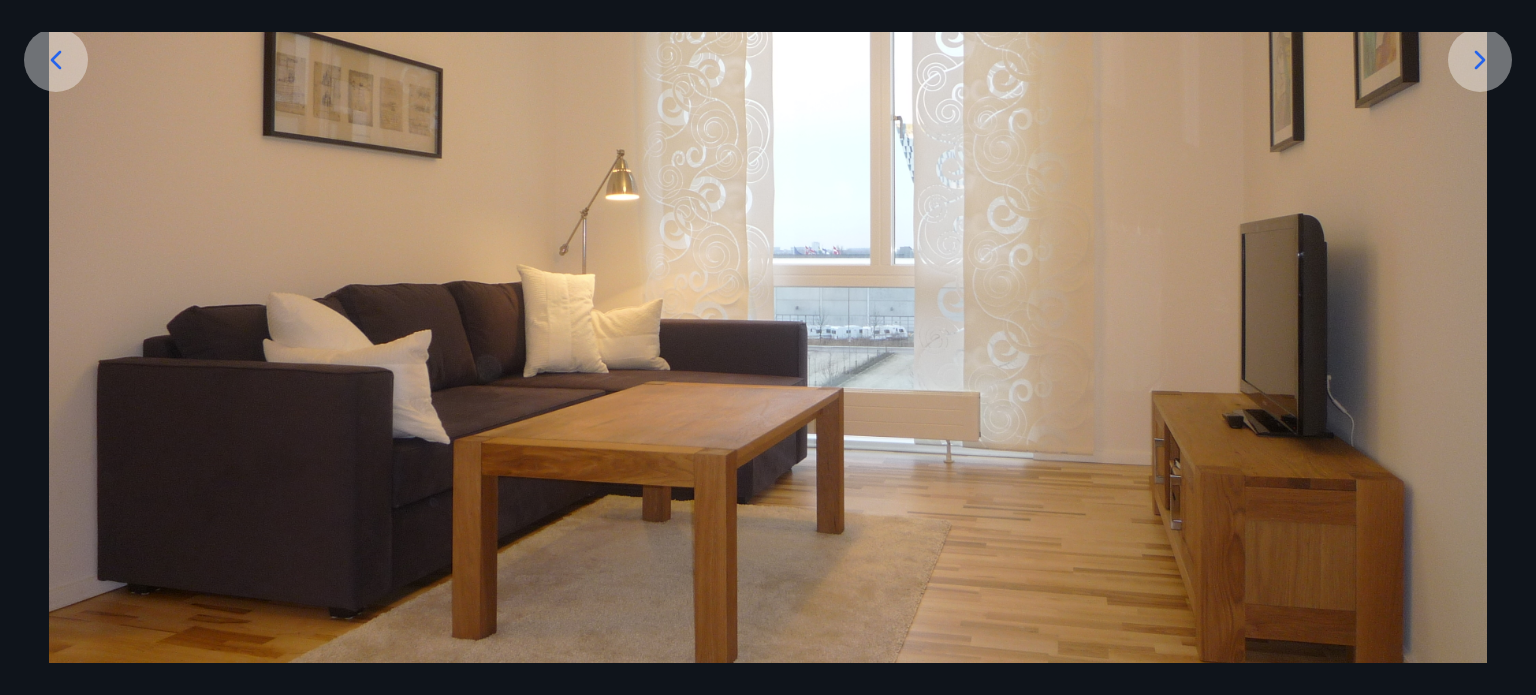 click 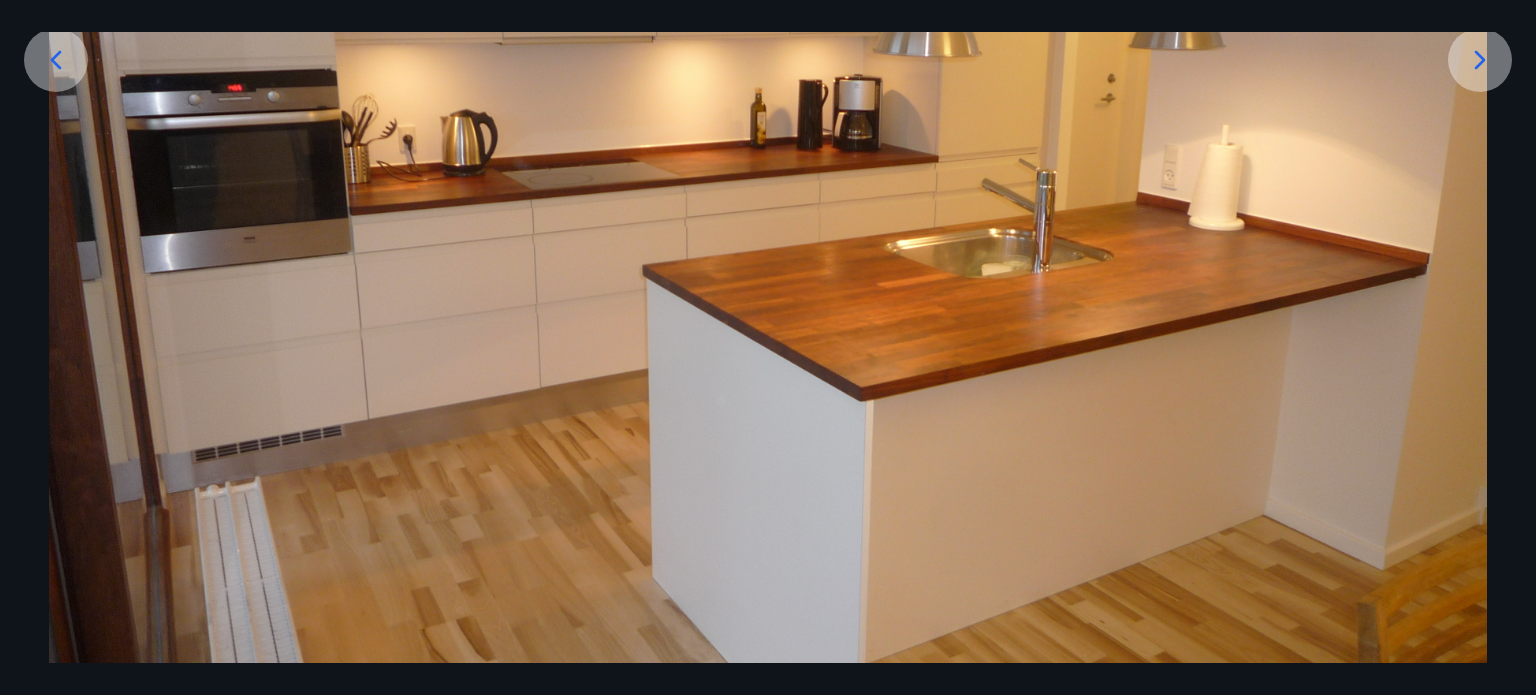 click 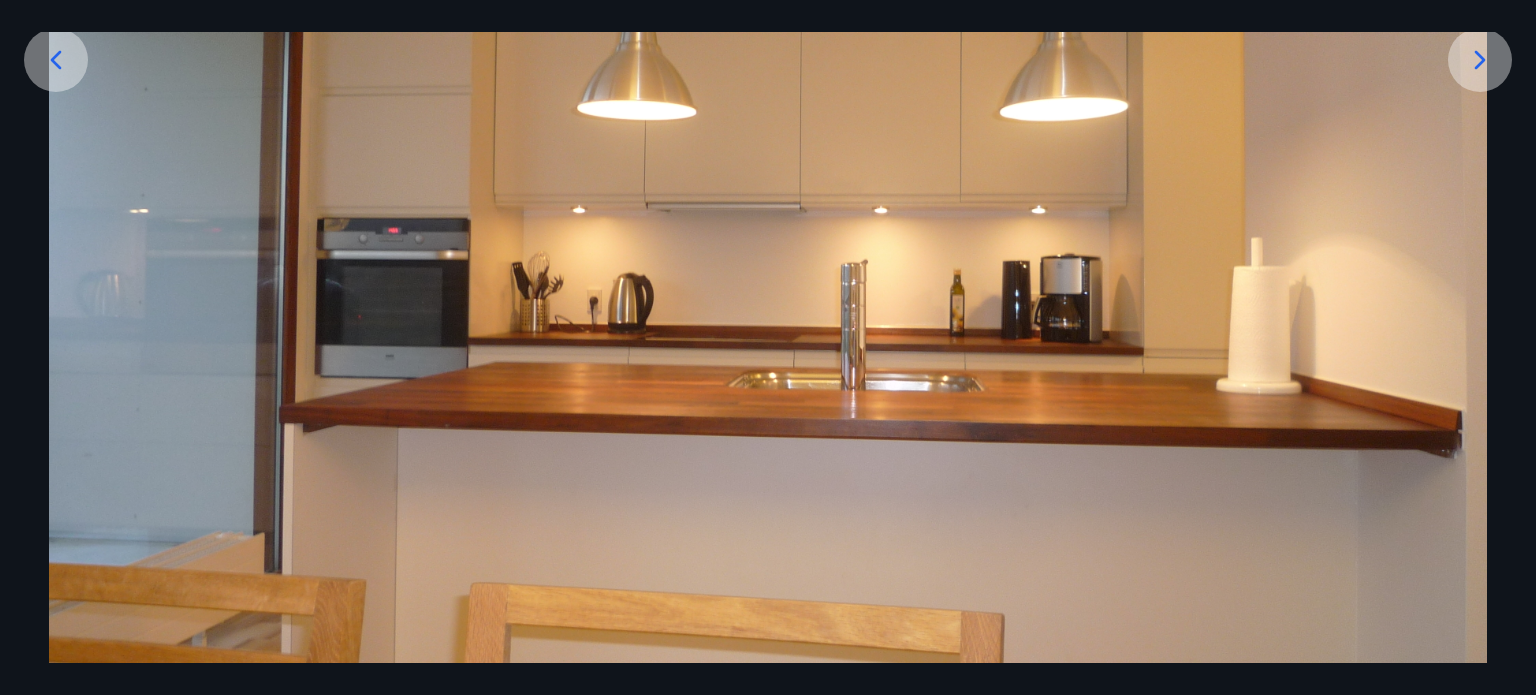 click 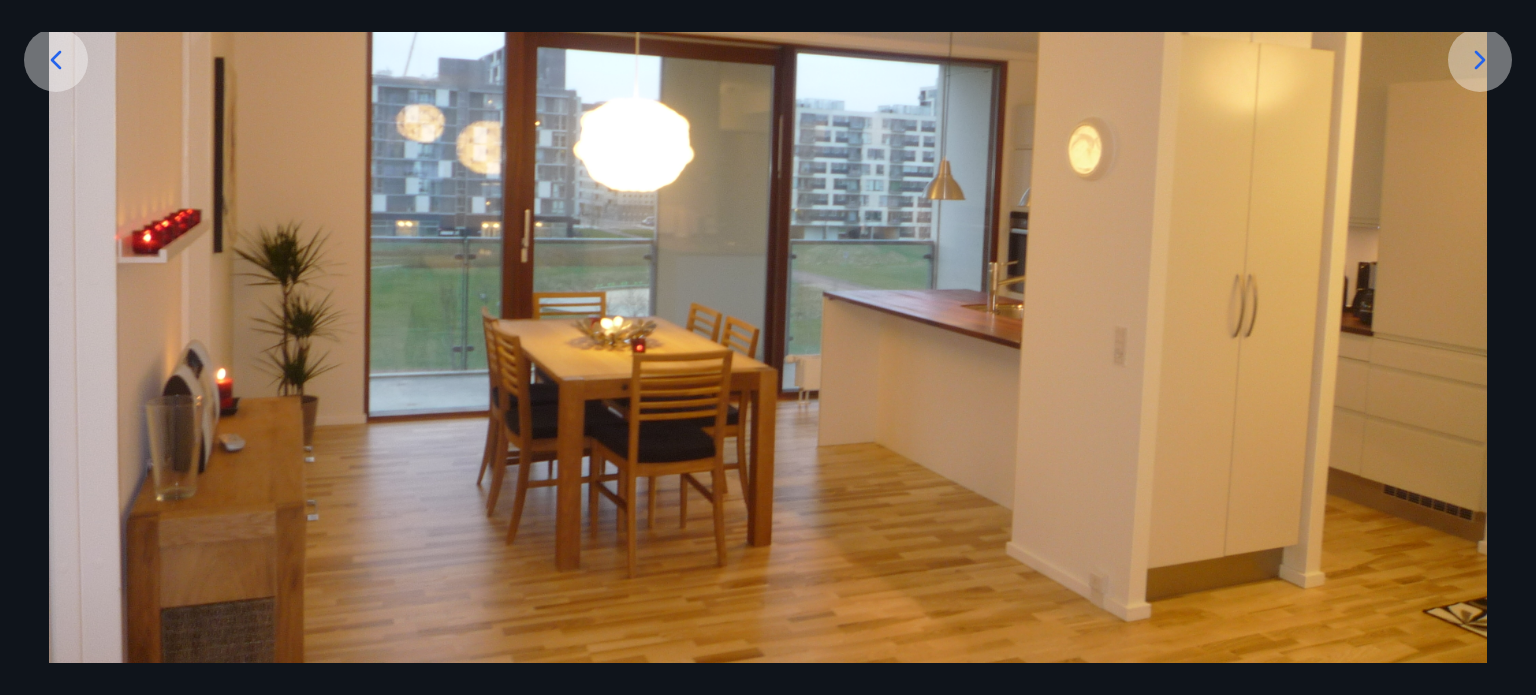click 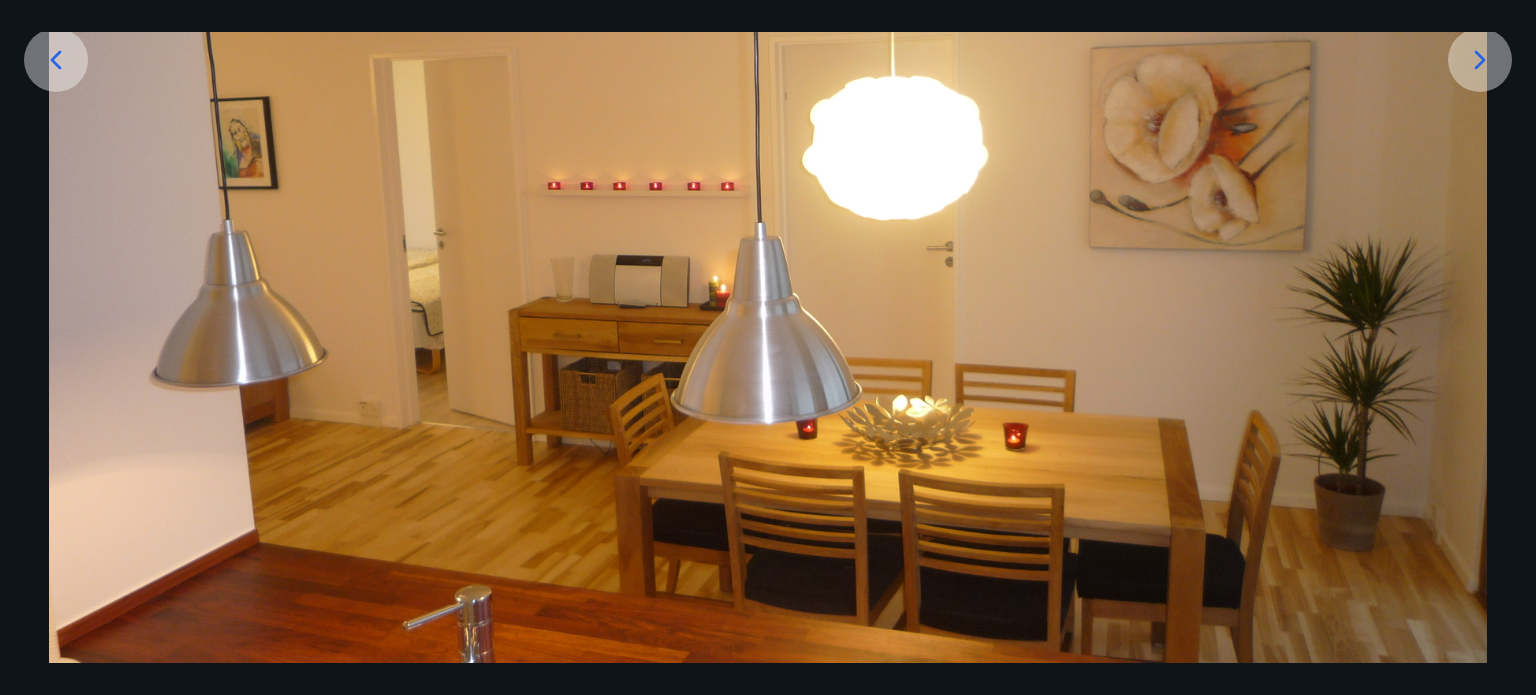 click 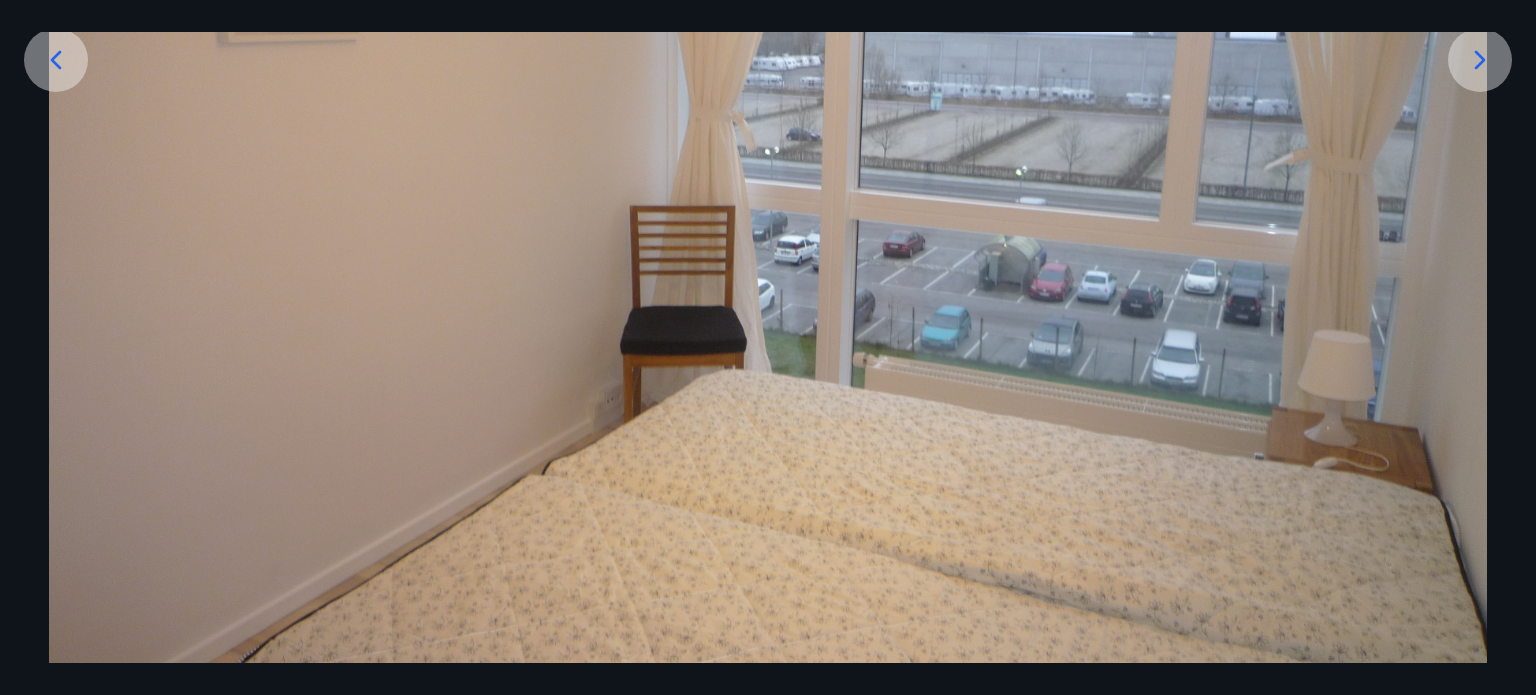 click 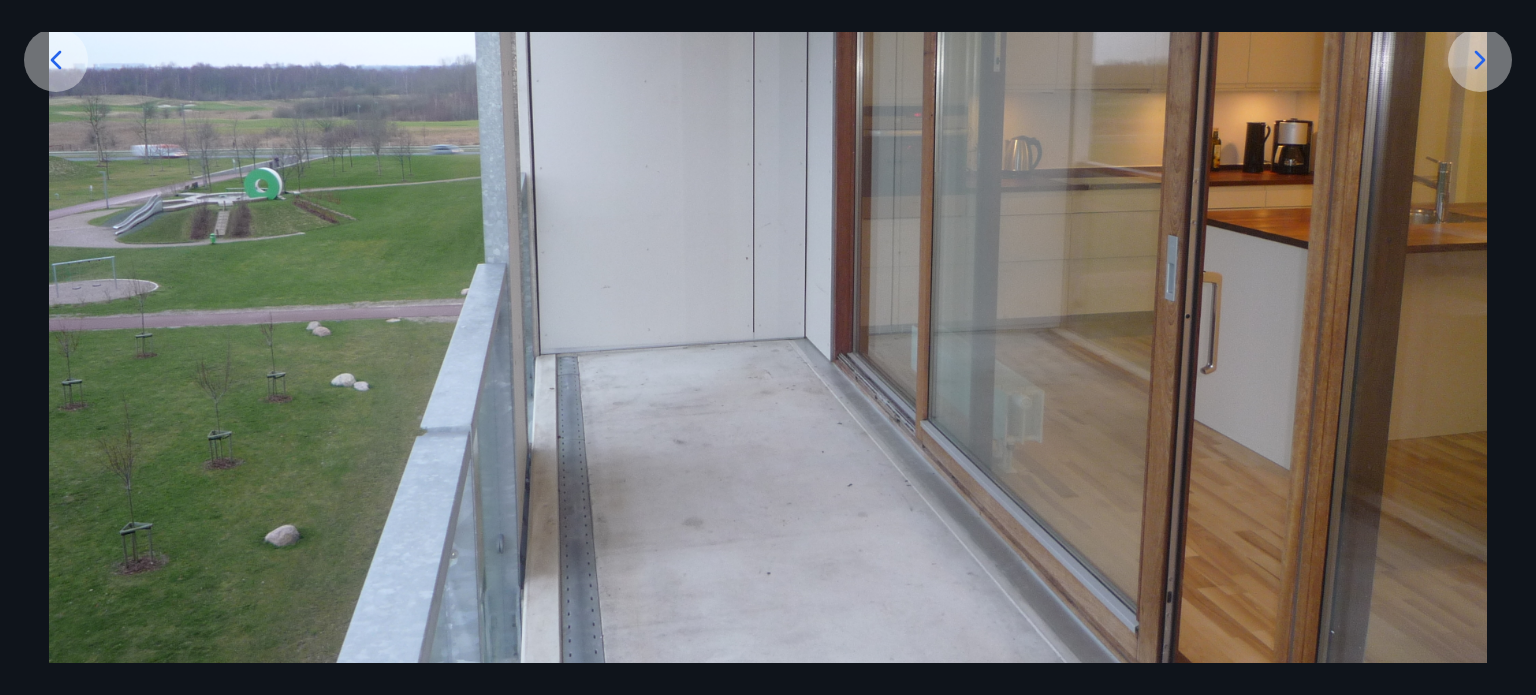 click 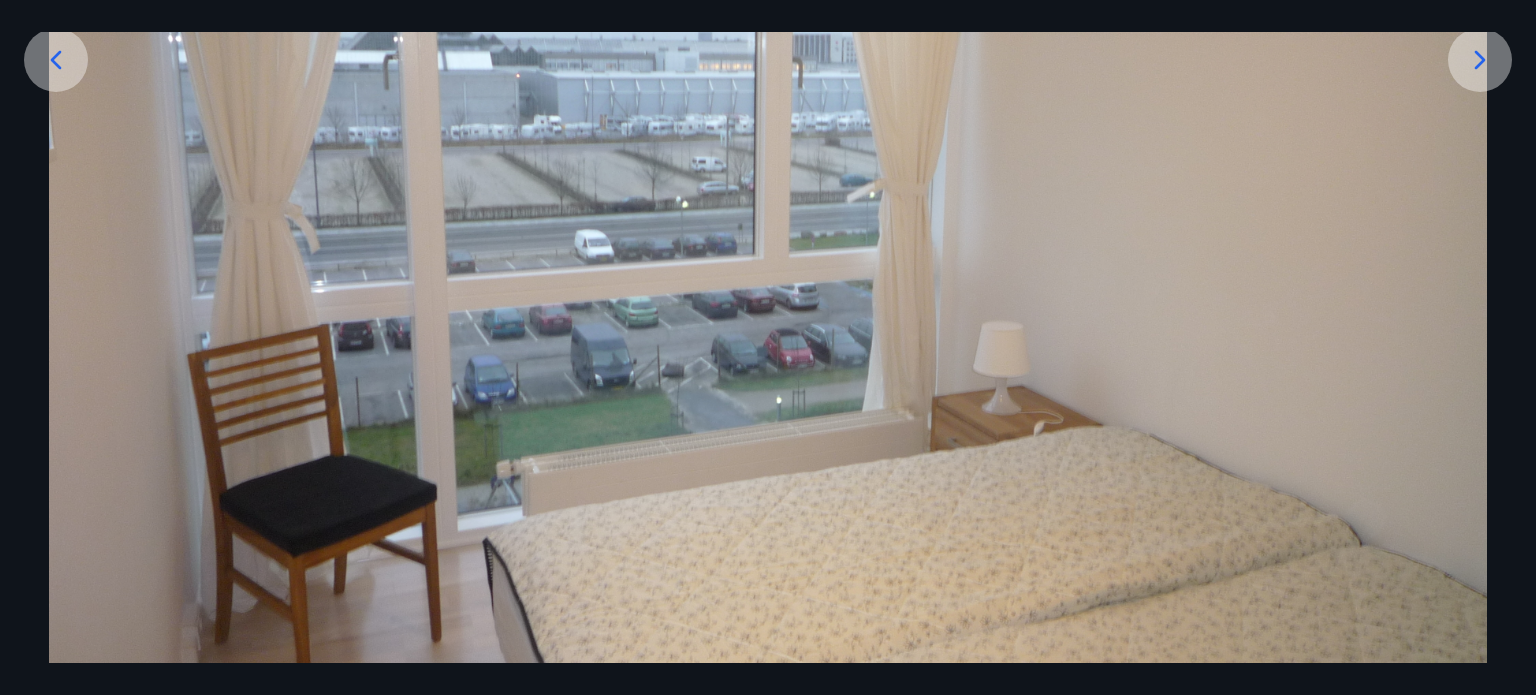 click 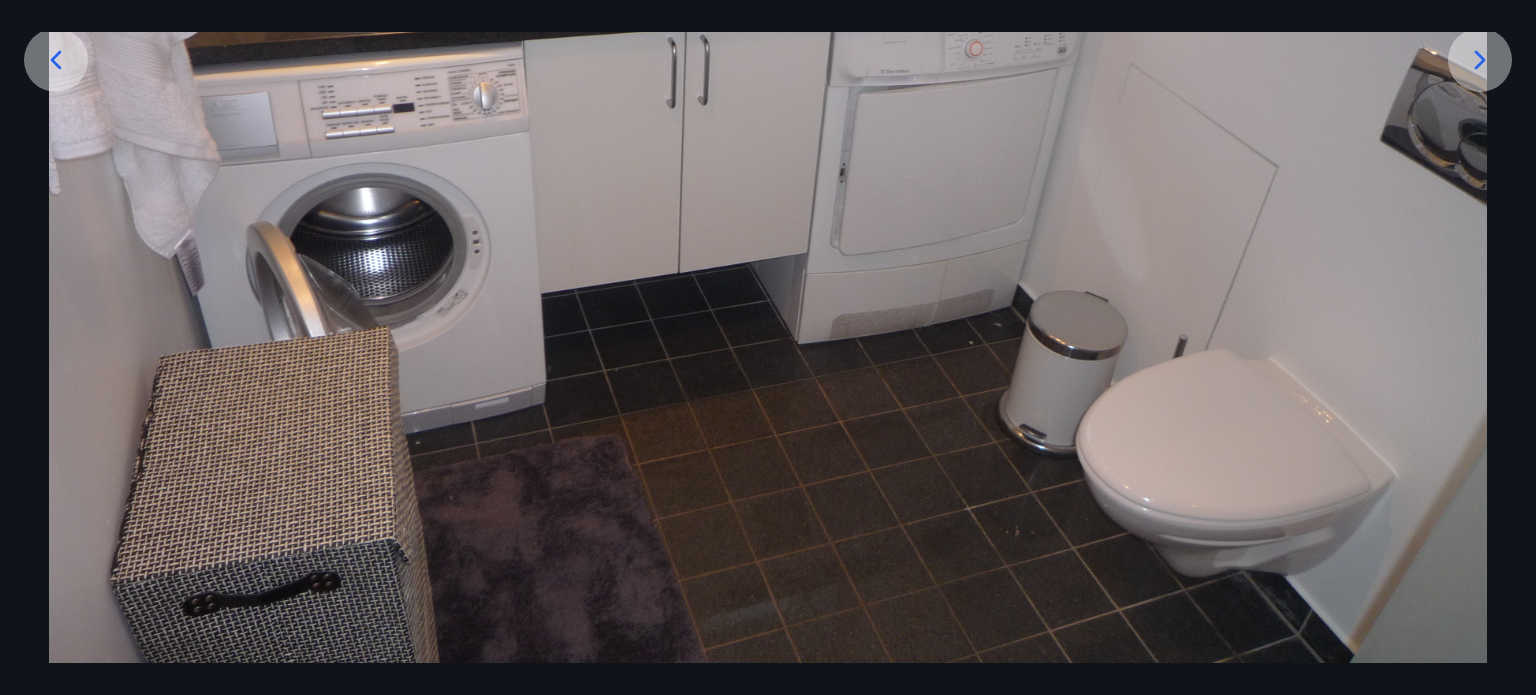 click 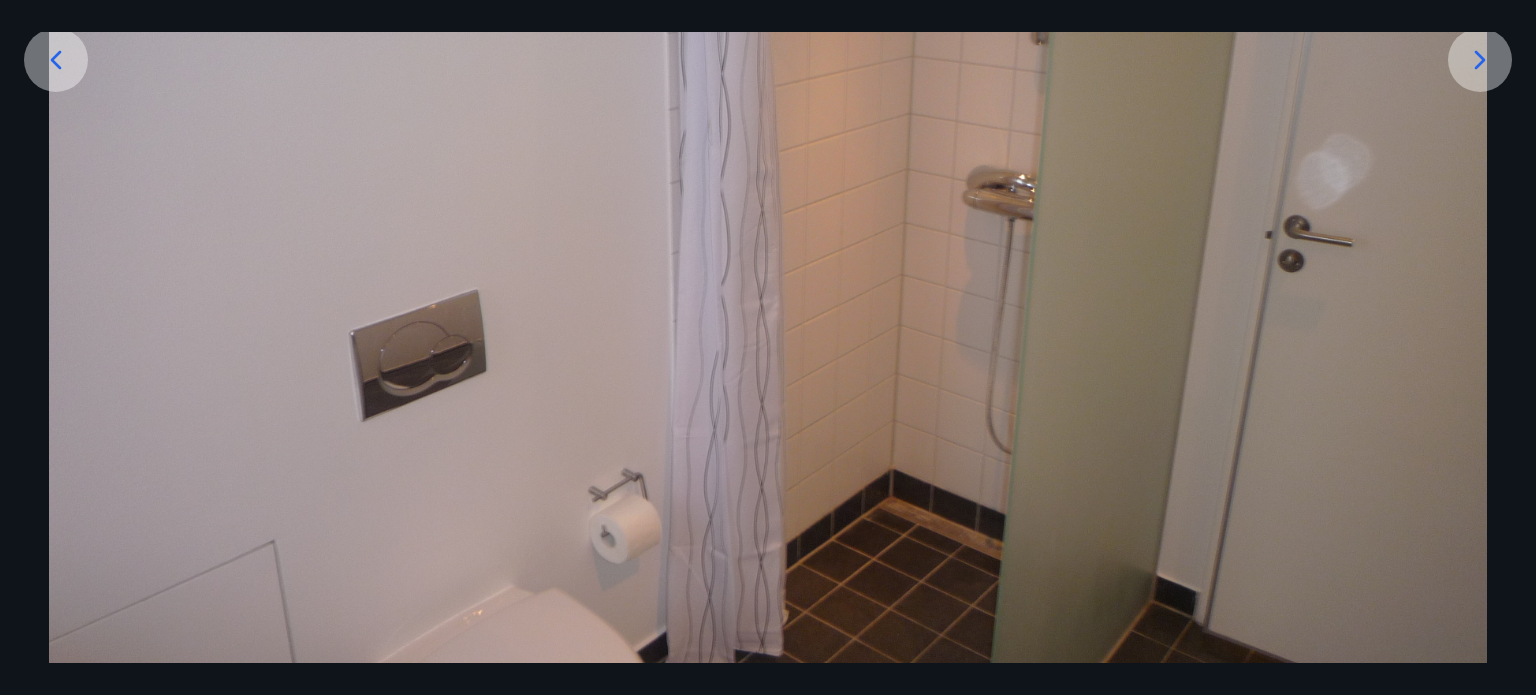 click 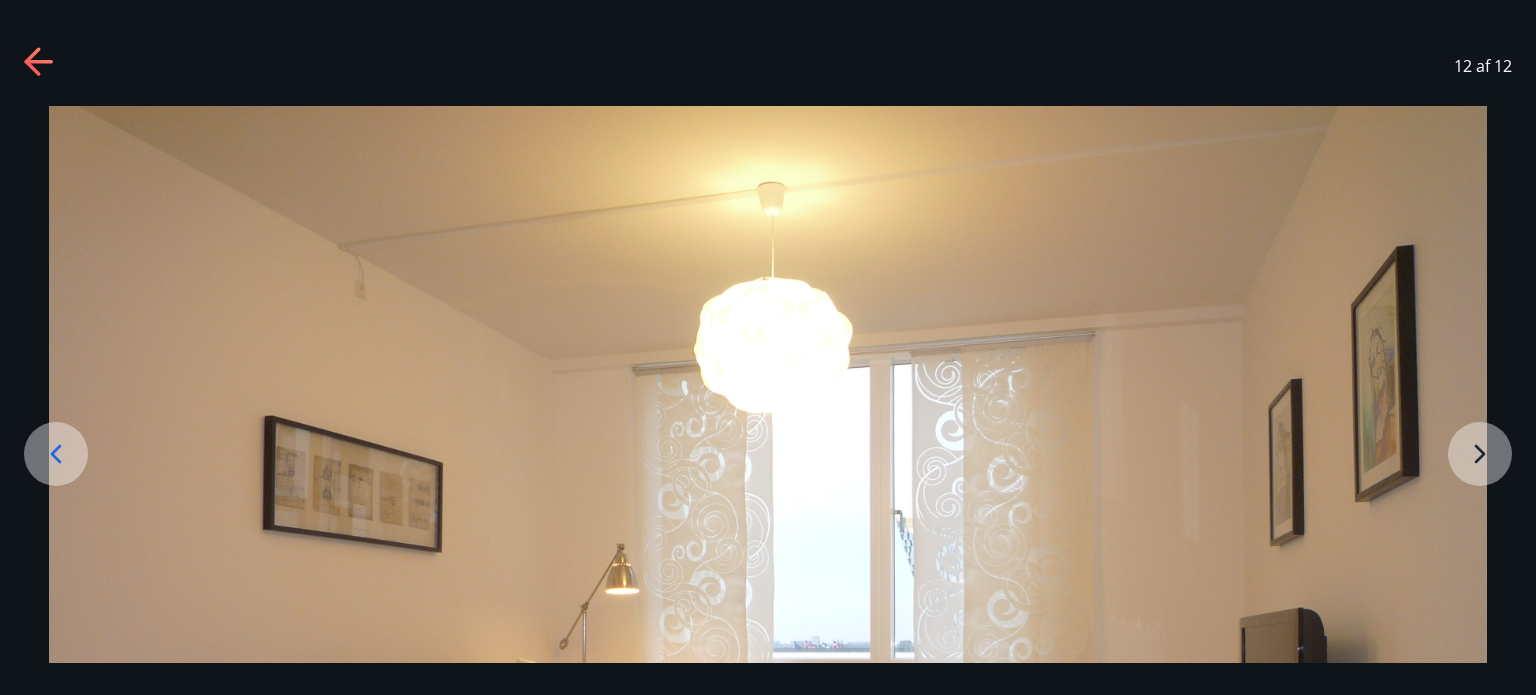 scroll, scrollTop: 0, scrollLeft: 0, axis: both 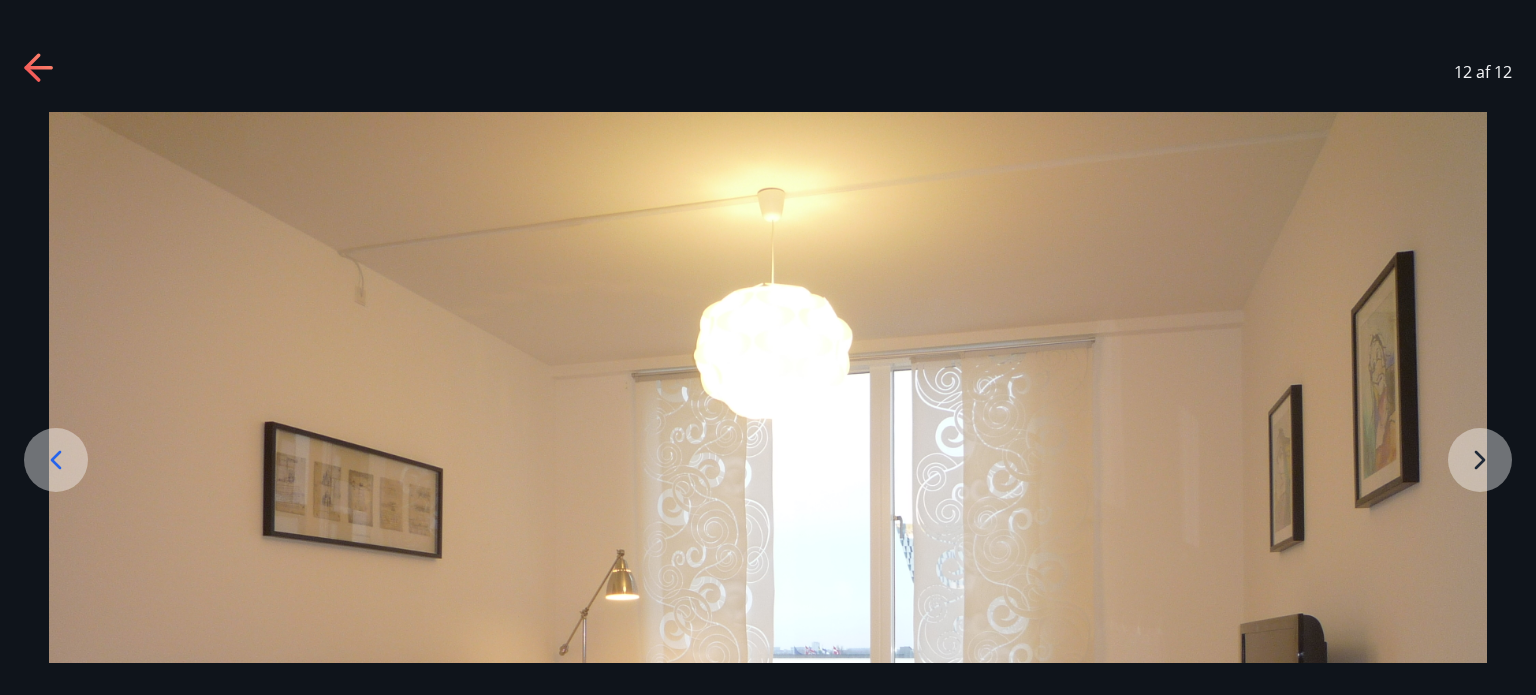 click 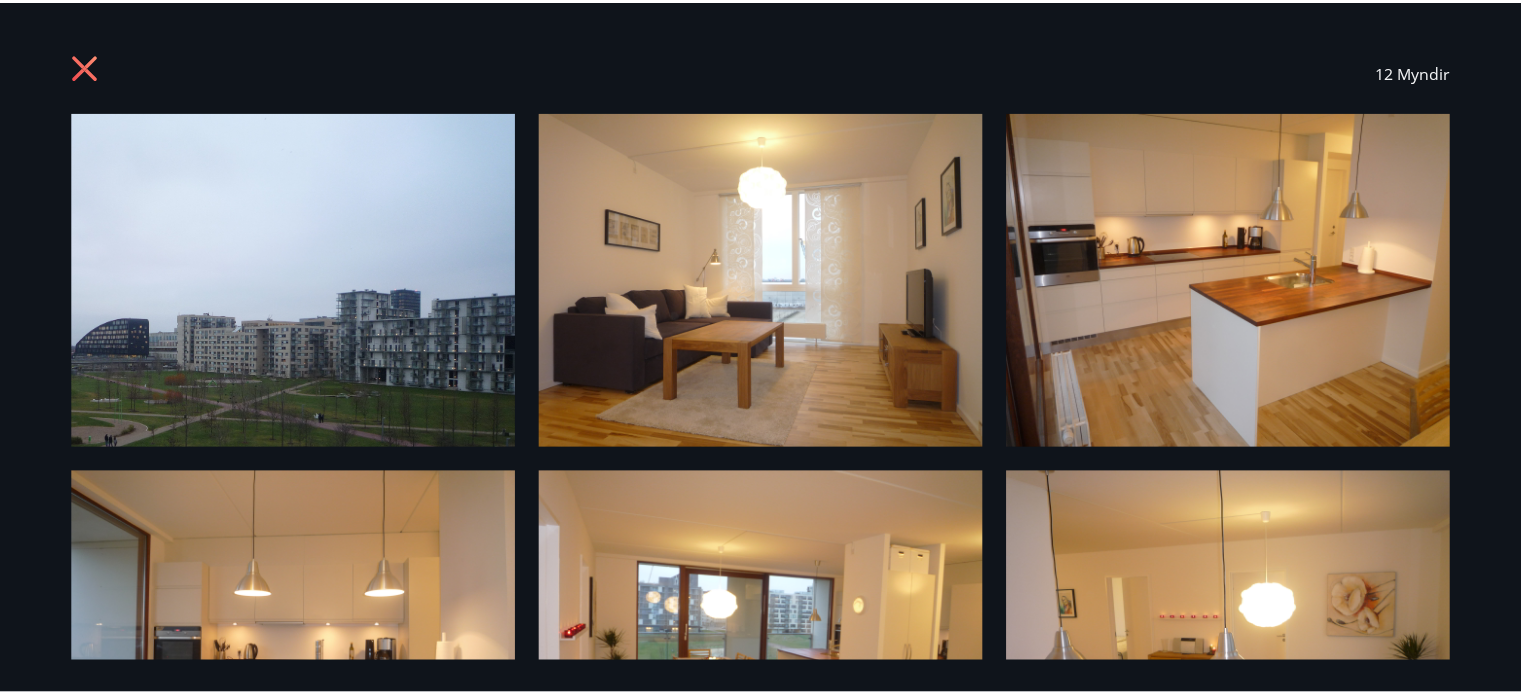 scroll, scrollTop: 0, scrollLeft: 0, axis: both 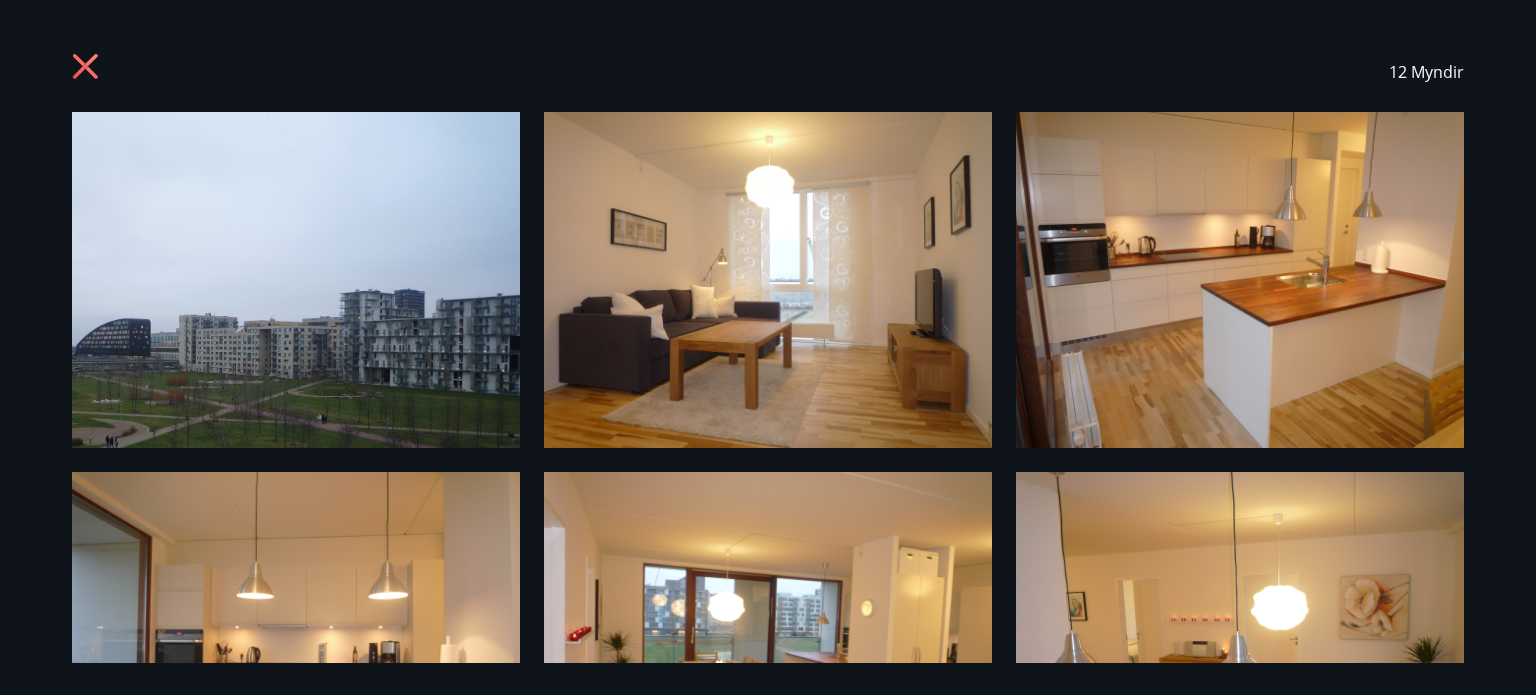 click 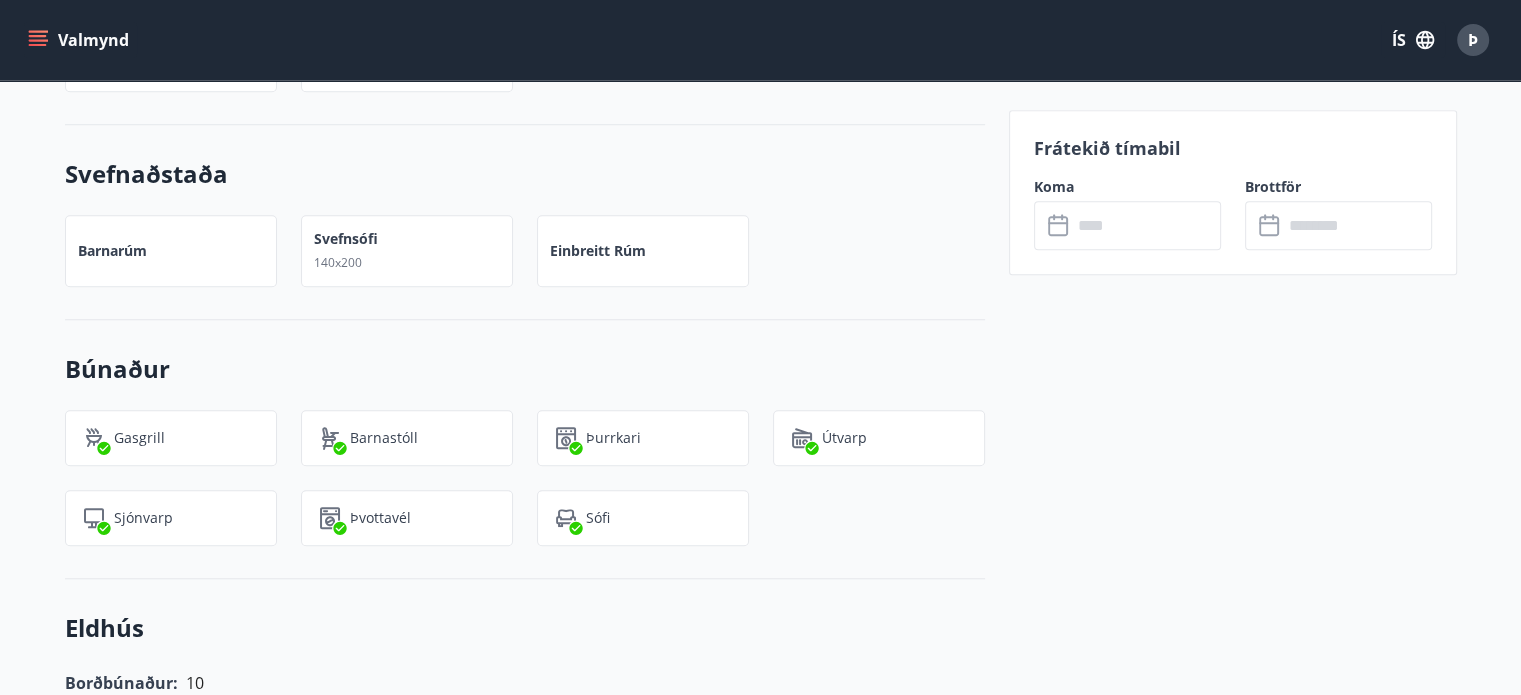 scroll, scrollTop: 1794, scrollLeft: 0, axis: vertical 